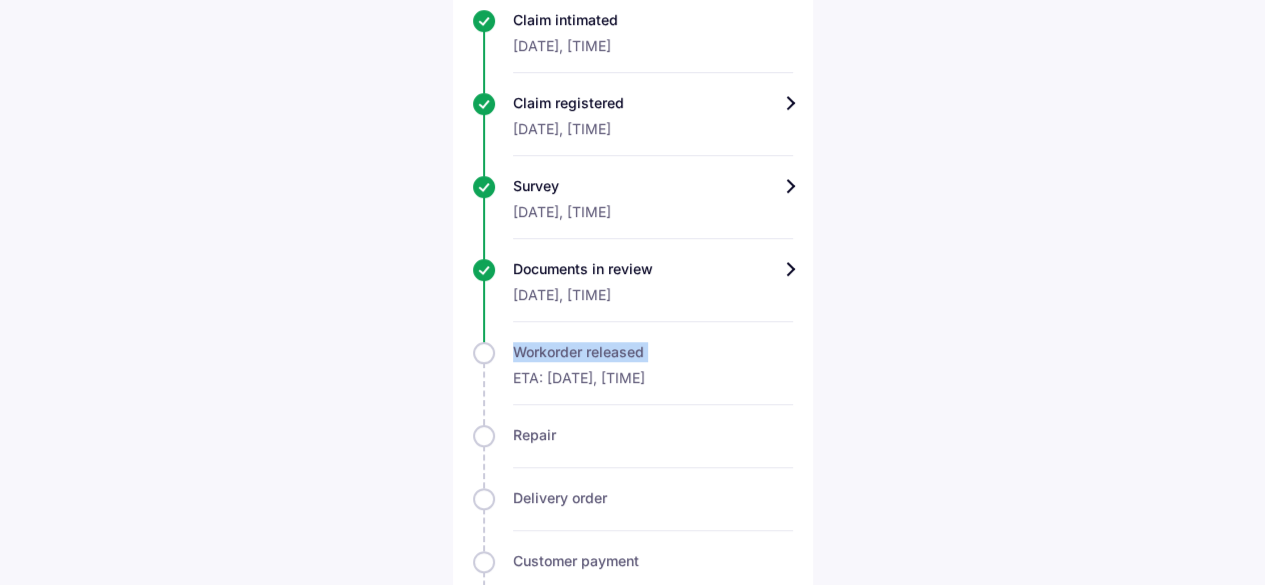 scroll, scrollTop: 679, scrollLeft: 0, axis: vertical 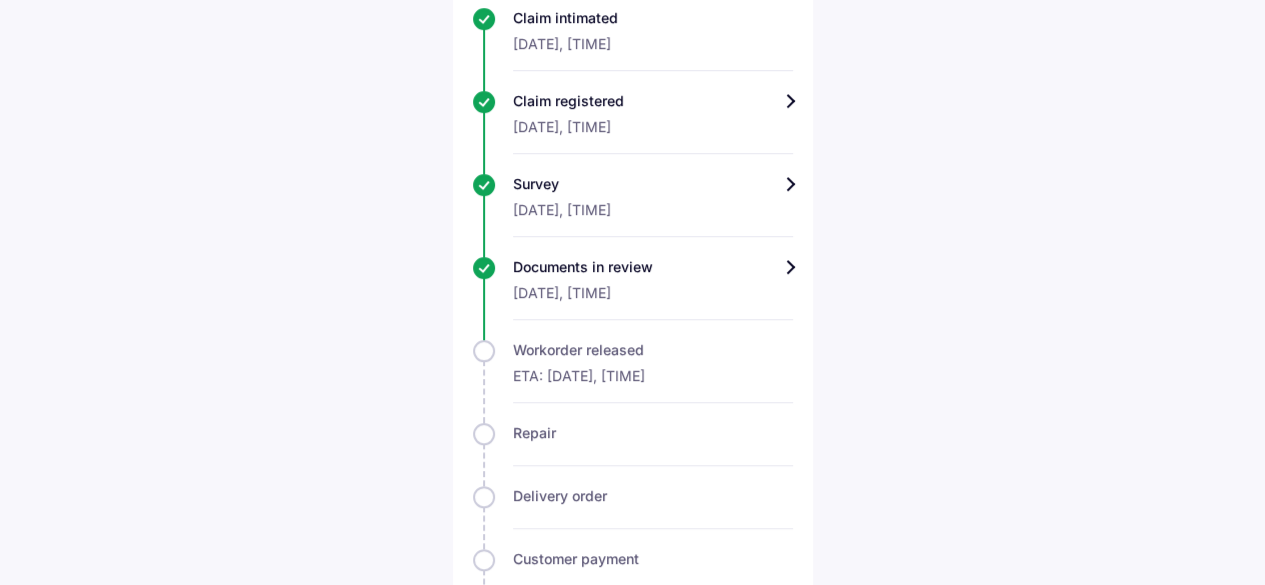click on "Documents in review" at bounding box center [653, 267] 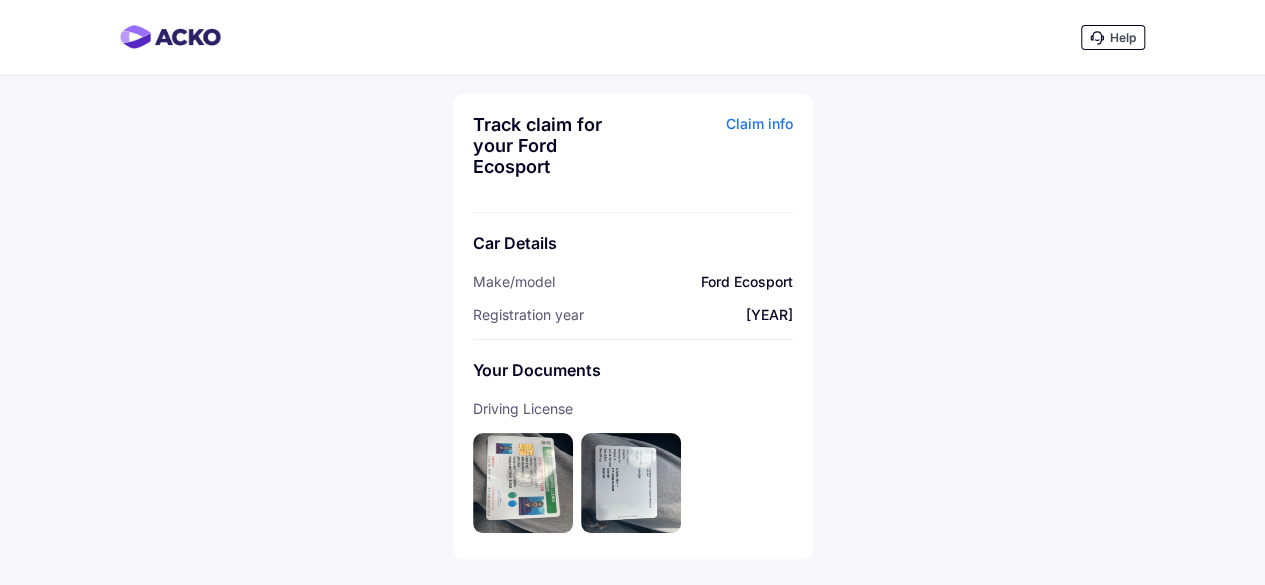 scroll, scrollTop: 0, scrollLeft: 0, axis: both 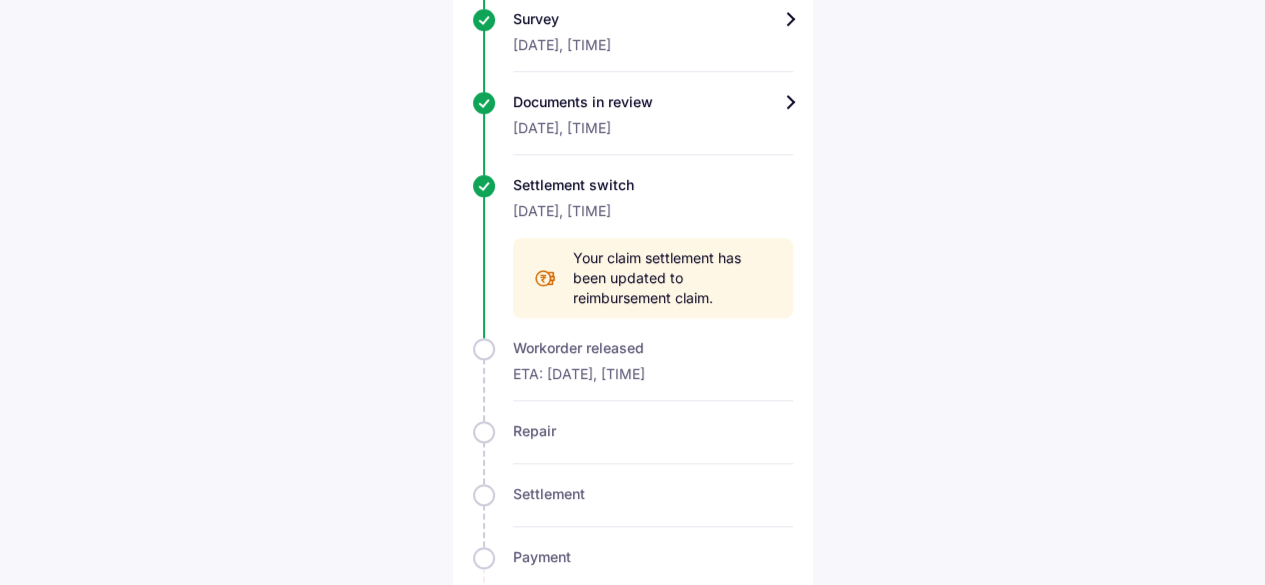 click on "Your claim settlement has been updated    to reimbursement claim." at bounding box center [673, 278] 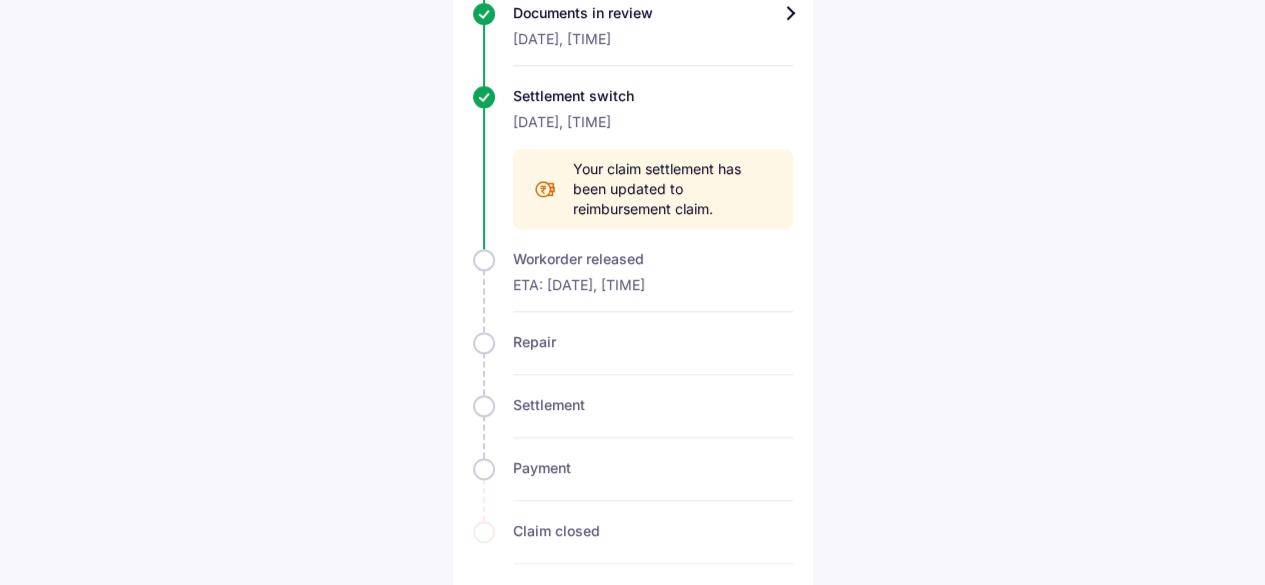 scroll, scrollTop: 934, scrollLeft: 0, axis: vertical 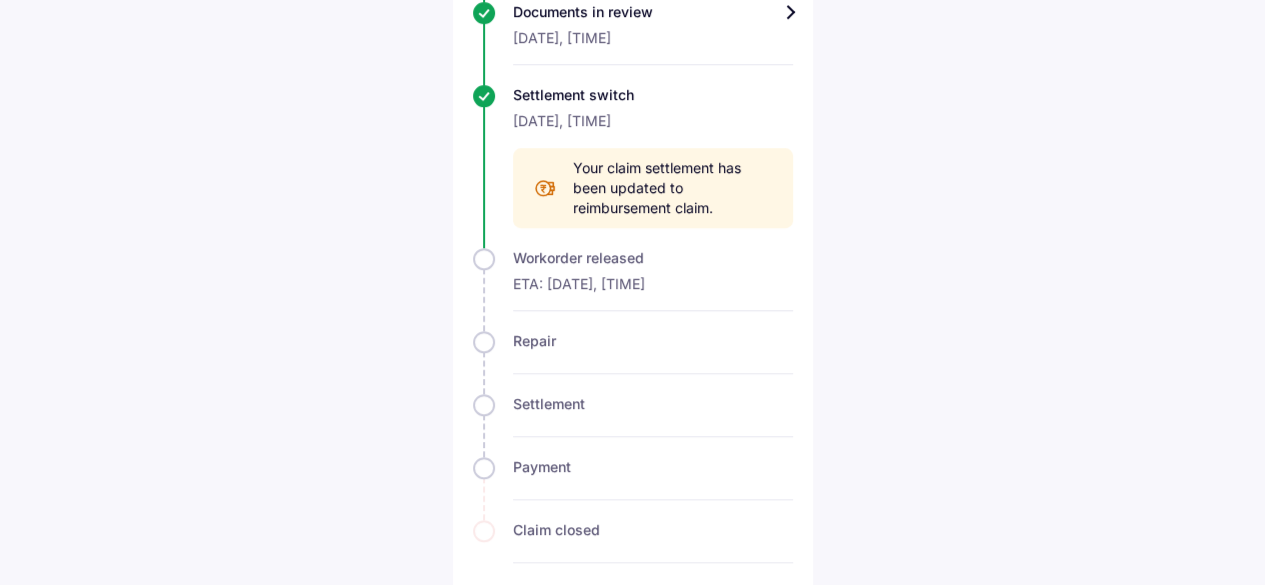 click on "Workorder released ETA: 17-Jul-2025, 11:00 AM" at bounding box center [633, 279] 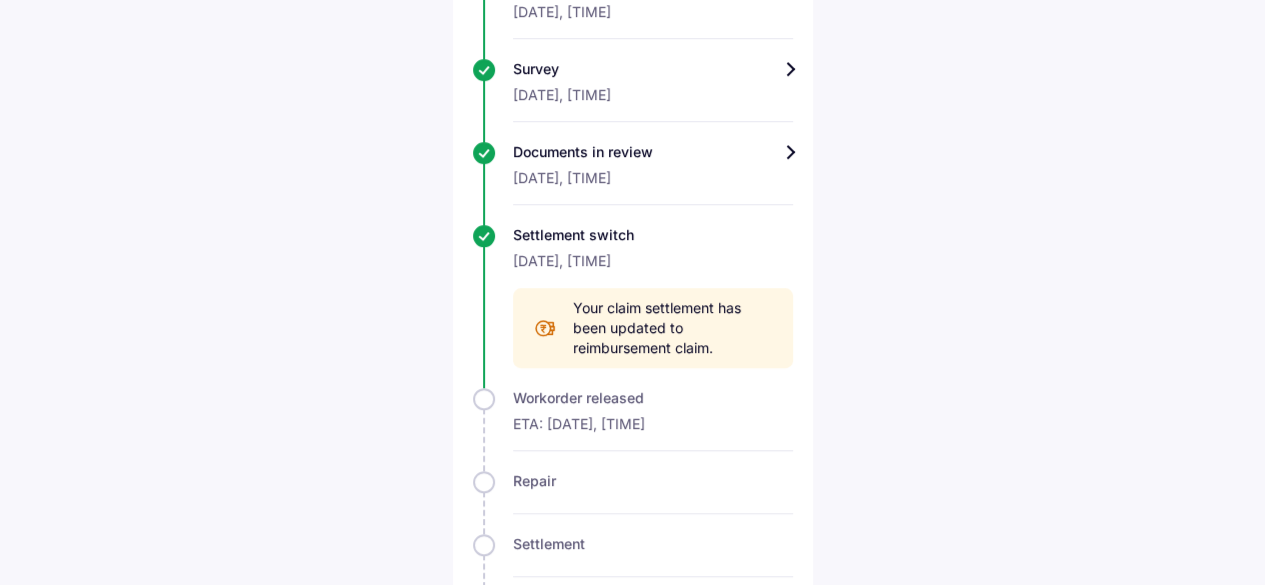 scroll, scrollTop: 793, scrollLeft: 0, axis: vertical 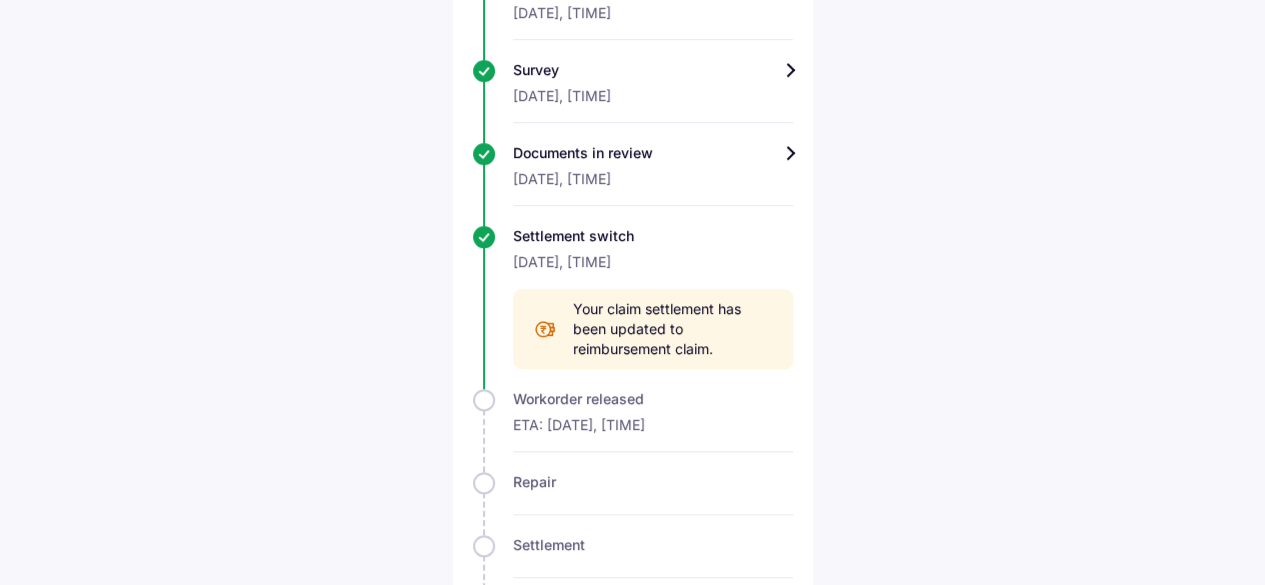 click on "Timeline Claim intimated 14-Jul-2025, 12:47 PM Claim registered 14-Jul-2025, 12:47 PM Survey 15-Jul-2025, 11:41 AM Documents in review 14-Jul-2025, 4:14 PM Settlement switch 15-Jul-2025, 2:32 PM Your claim settlement has been updated    to reimbursement claim. Workorder released ETA: 17-Jul-2025, 11:00 AM Repair Settlement Payment Claim closed" at bounding box center [633, 279] 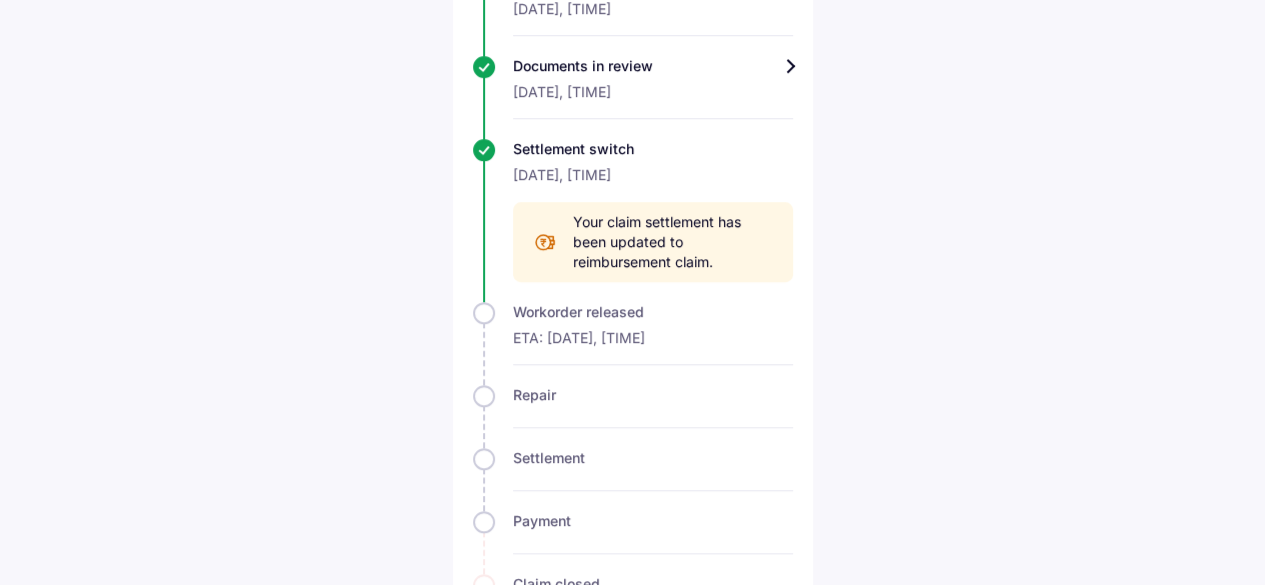 scroll, scrollTop: 885, scrollLeft: 0, axis: vertical 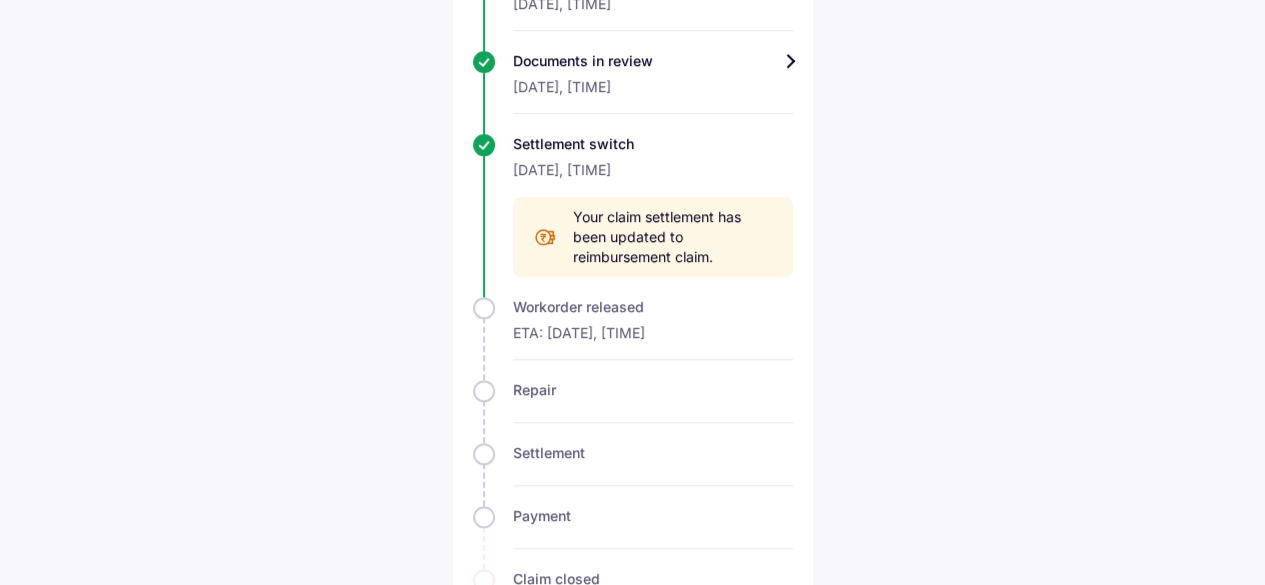 click 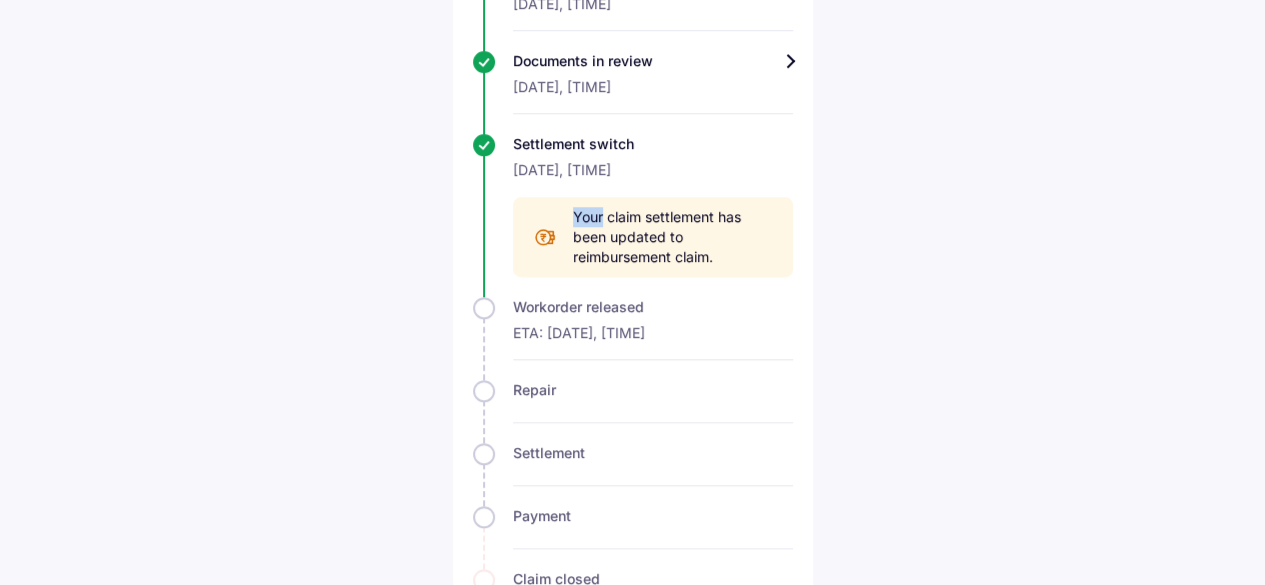 click 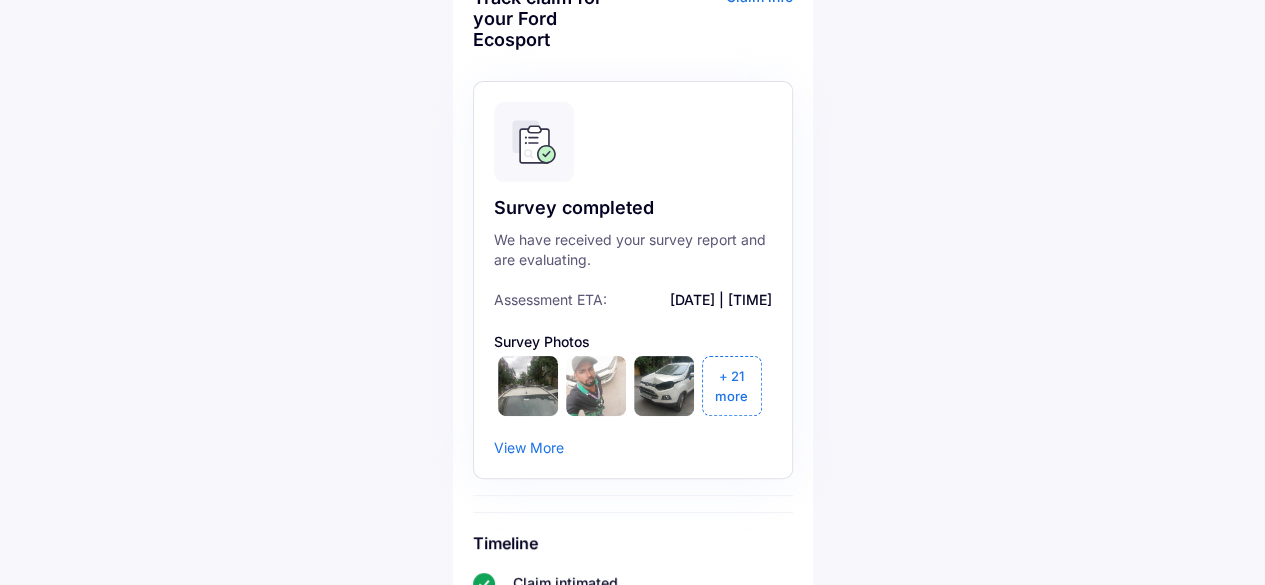 scroll, scrollTop: 0, scrollLeft: 0, axis: both 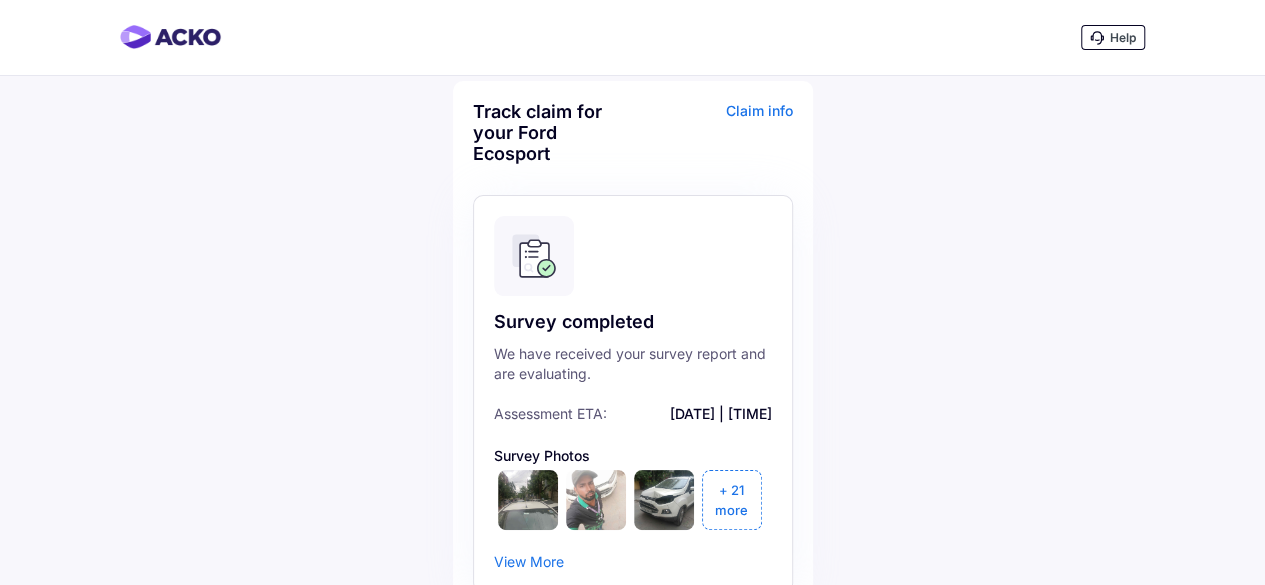 click on "Claim info" at bounding box center (715, 140) 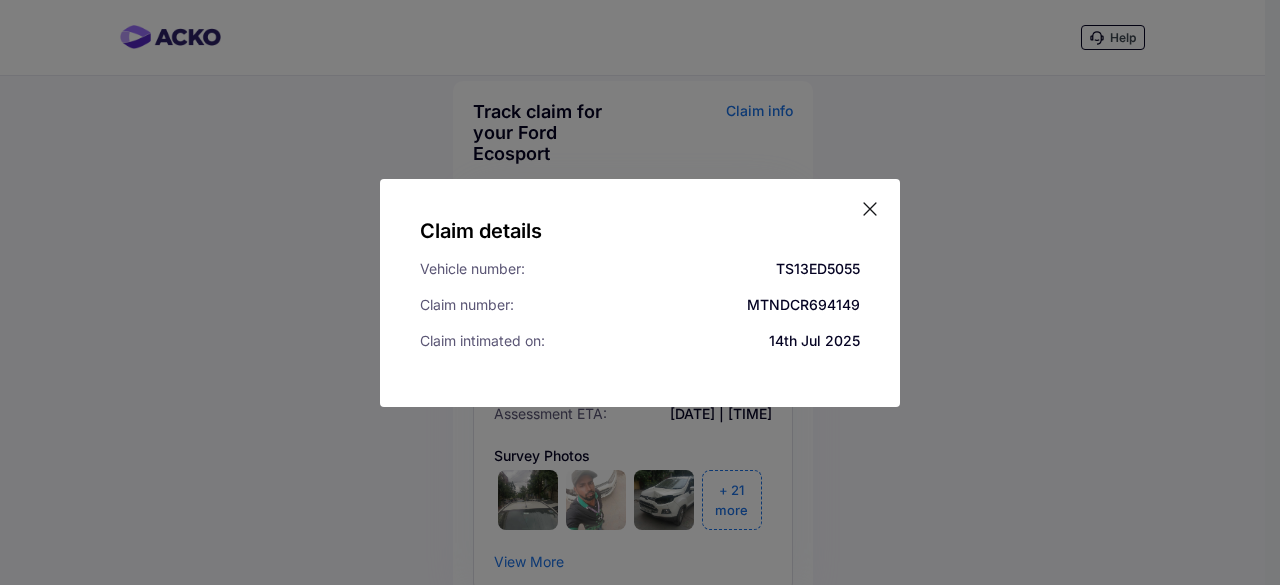 click 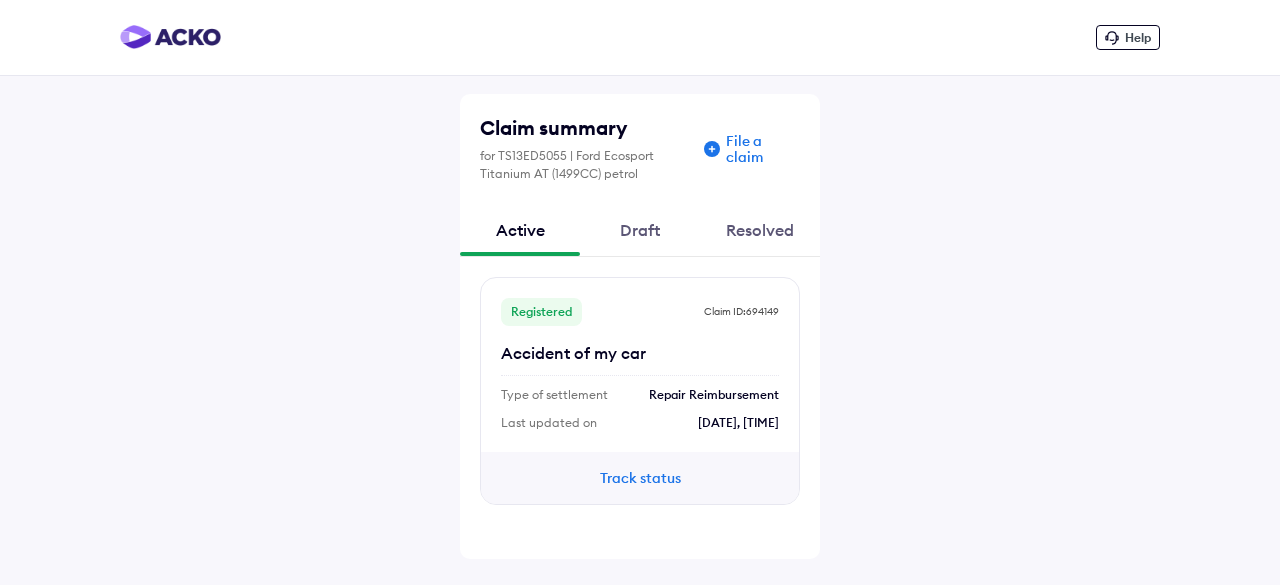 scroll, scrollTop: 0, scrollLeft: 0, axis: both 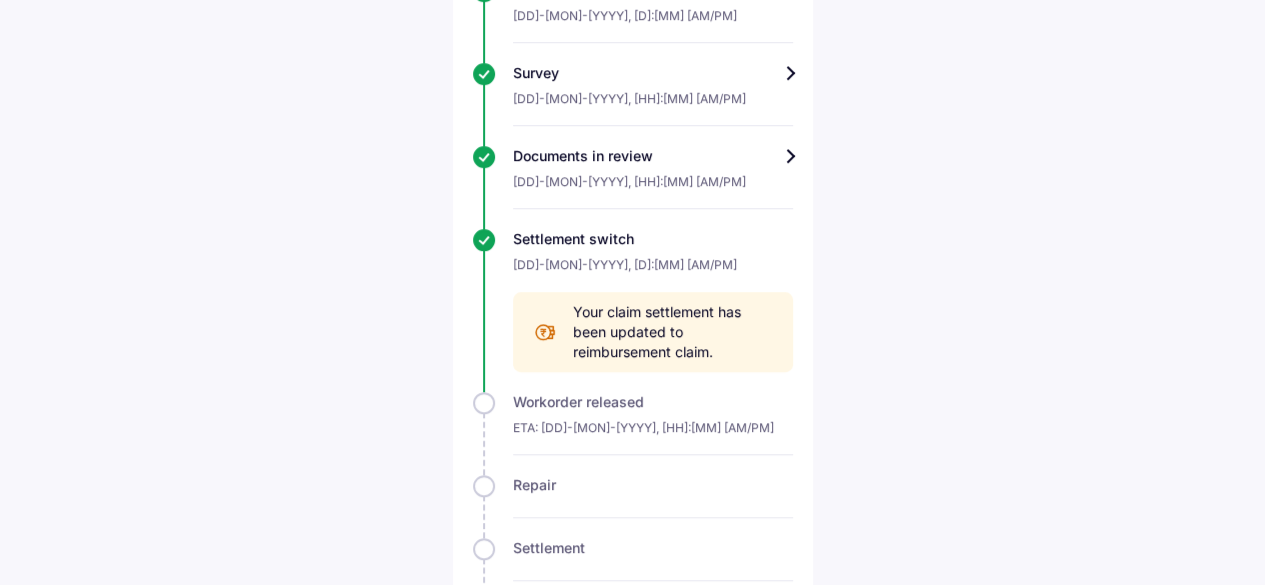 click on "Settlement switch" at bounding box center [653, 239] 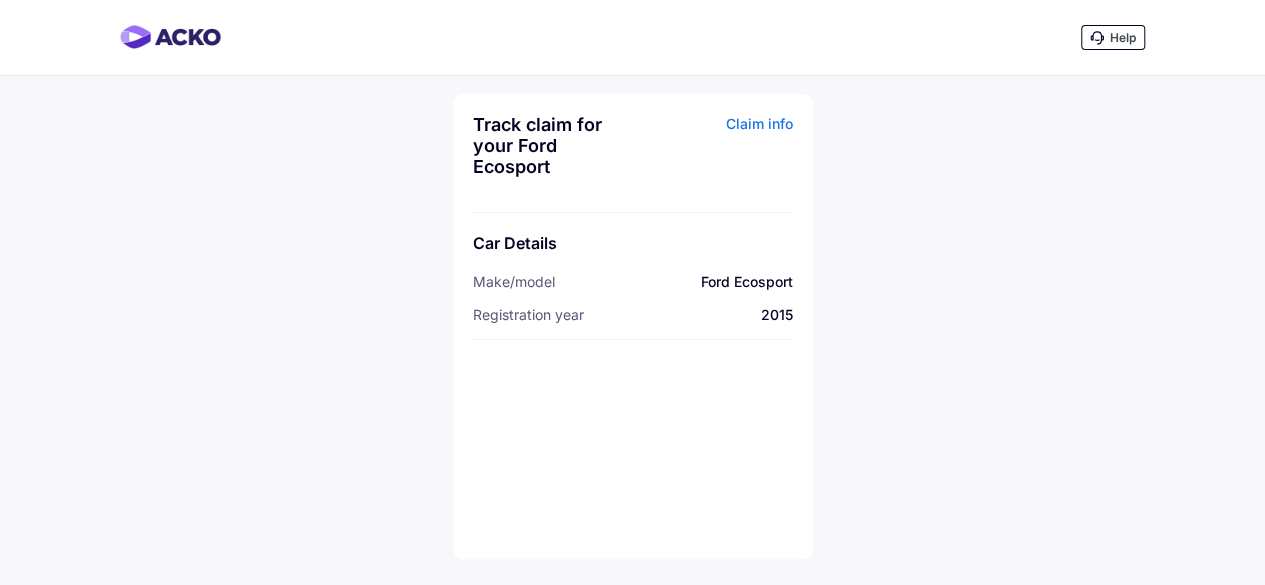 scroll, scrollTop: 0, scrollLeft: 0, axis: both 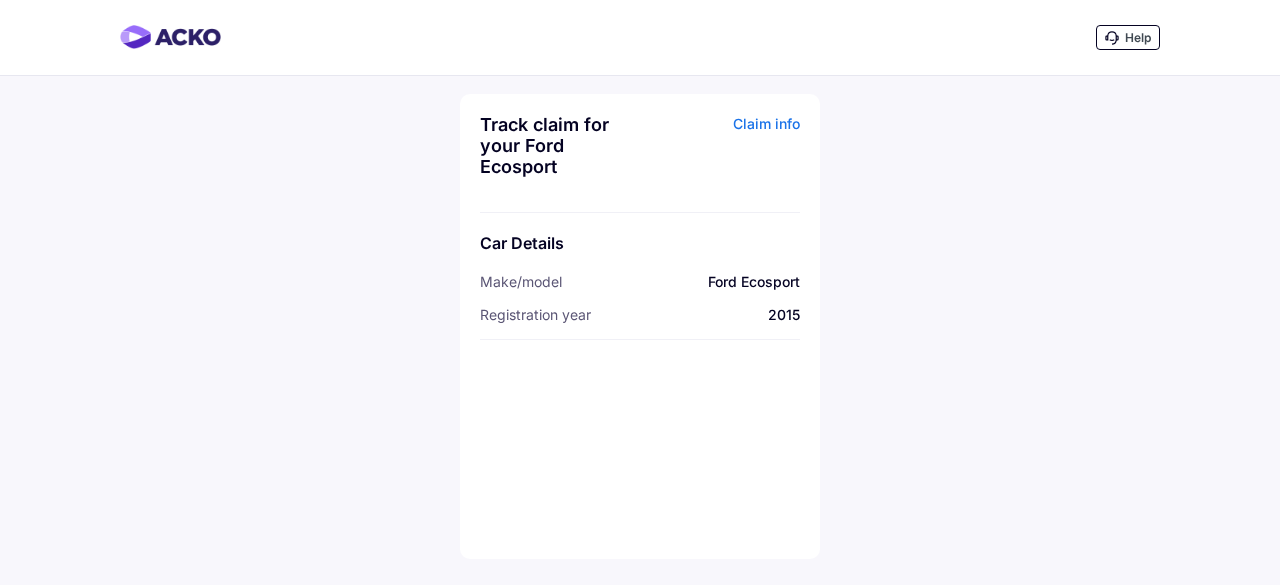 click on "Claim info" at bounding box center (722, 153) 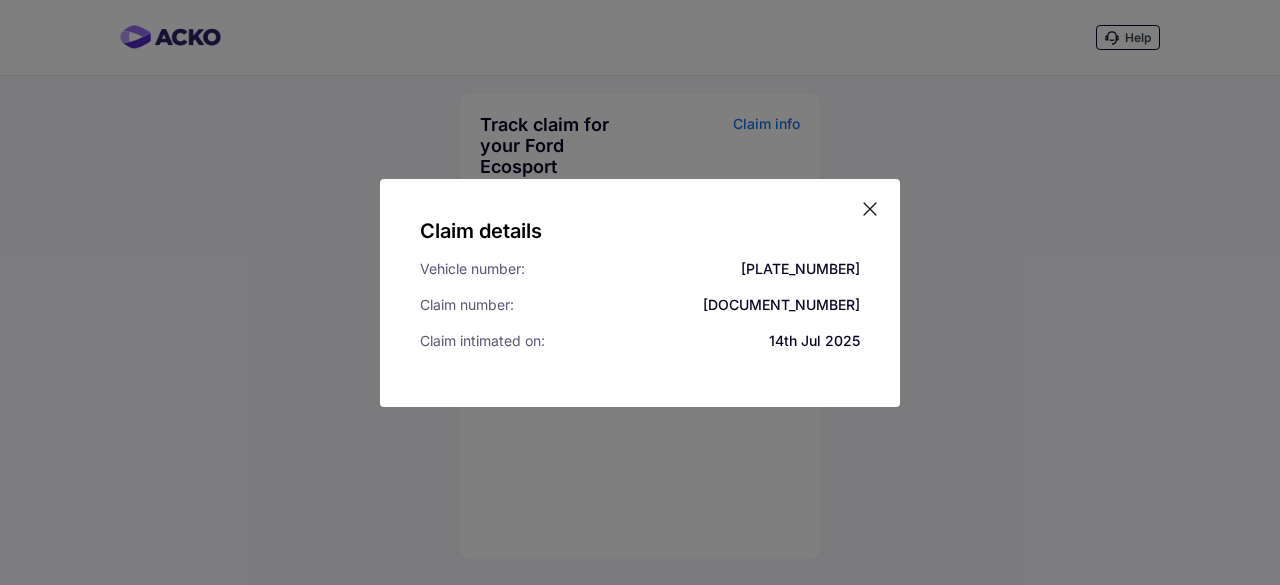 click 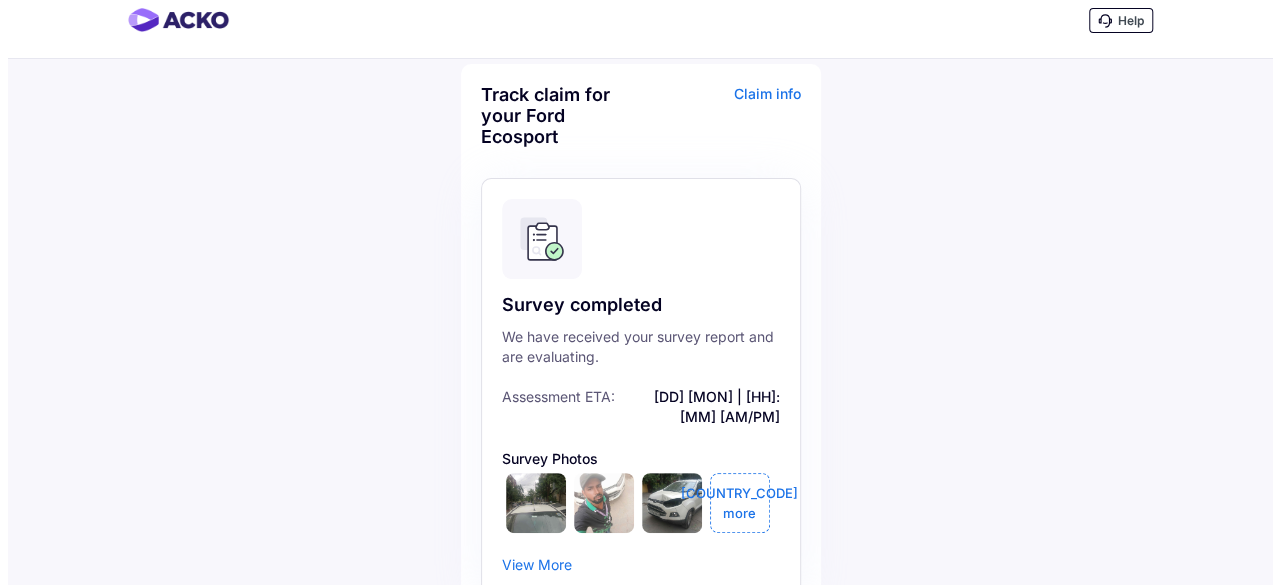 scroll, scrollTop: 0, scrollLeft: 0, axis: both 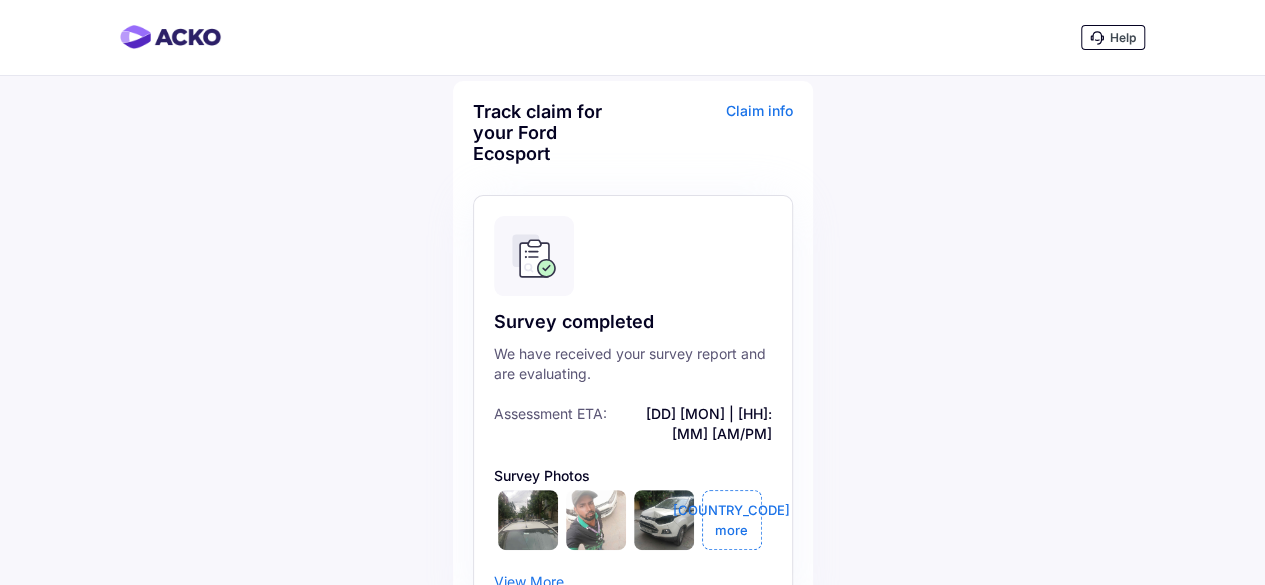 click on "Help" at bounding box center (1113, 37) 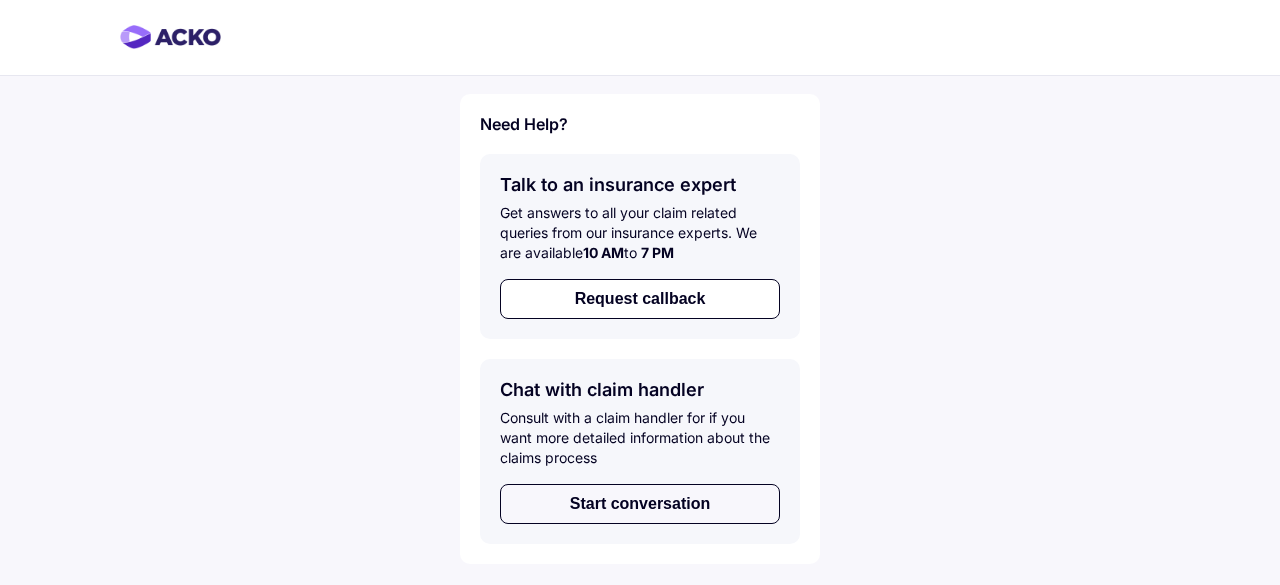 click on "Start conversation" at bounding box center (640, 504) 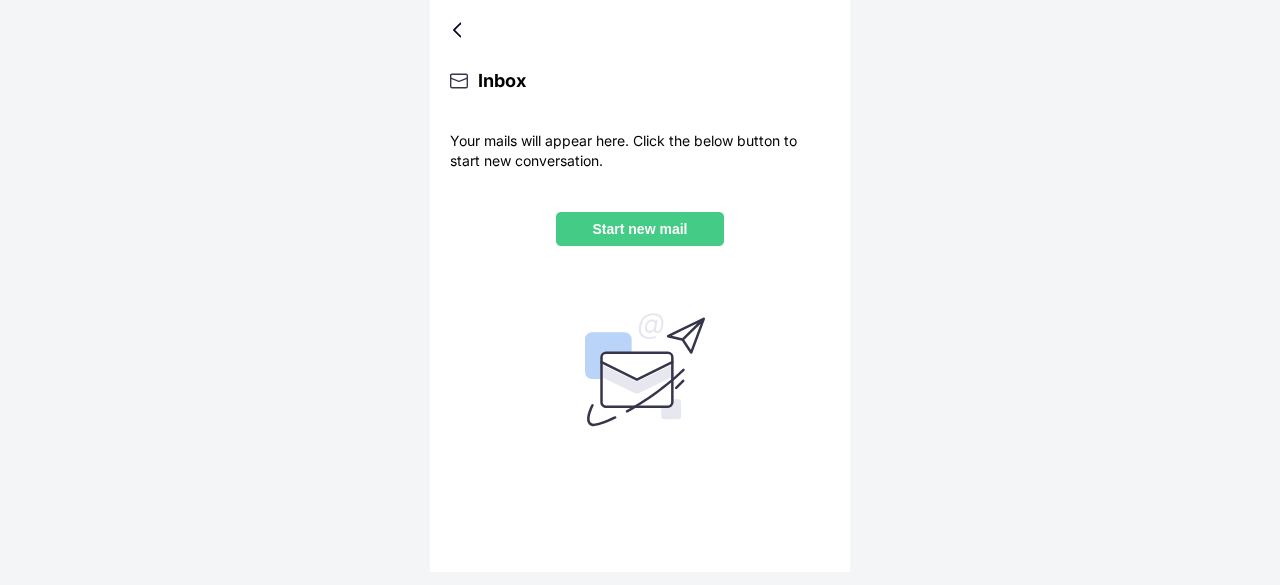 click on "Start new mail" at bounding box center (640, 229) 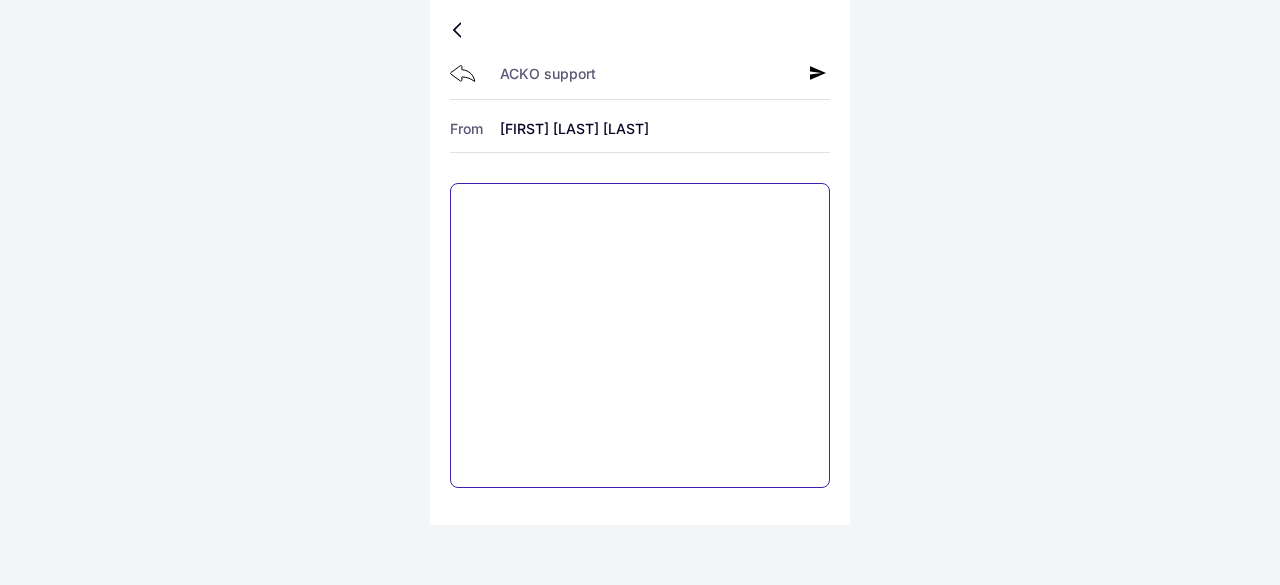 click at bounding box center [640, 335] 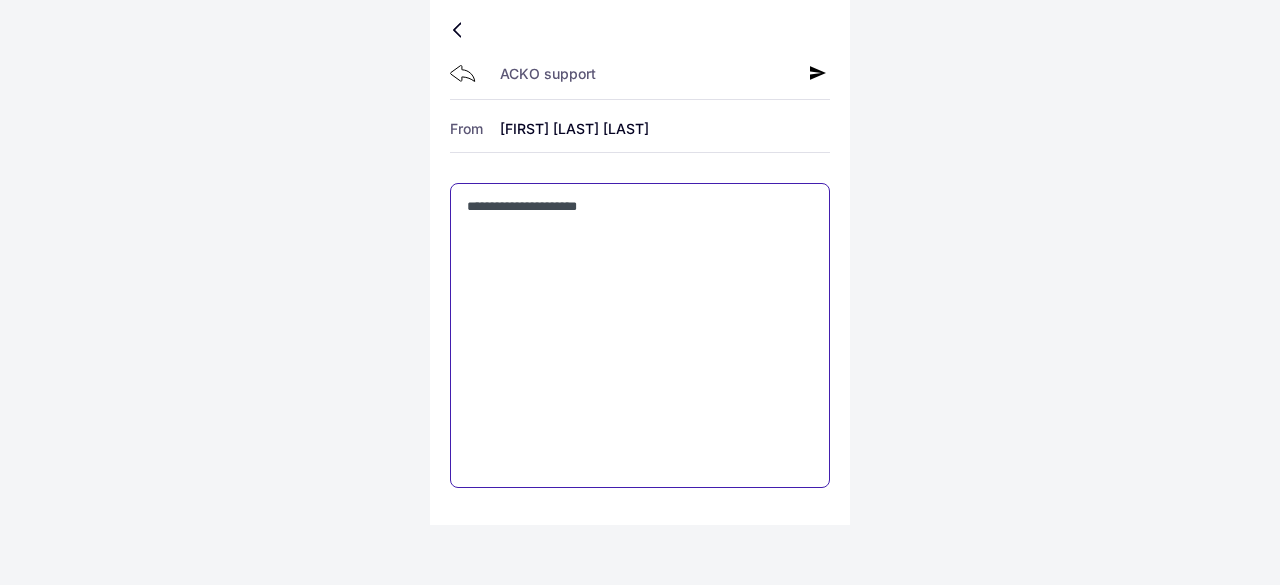 type on "**********" 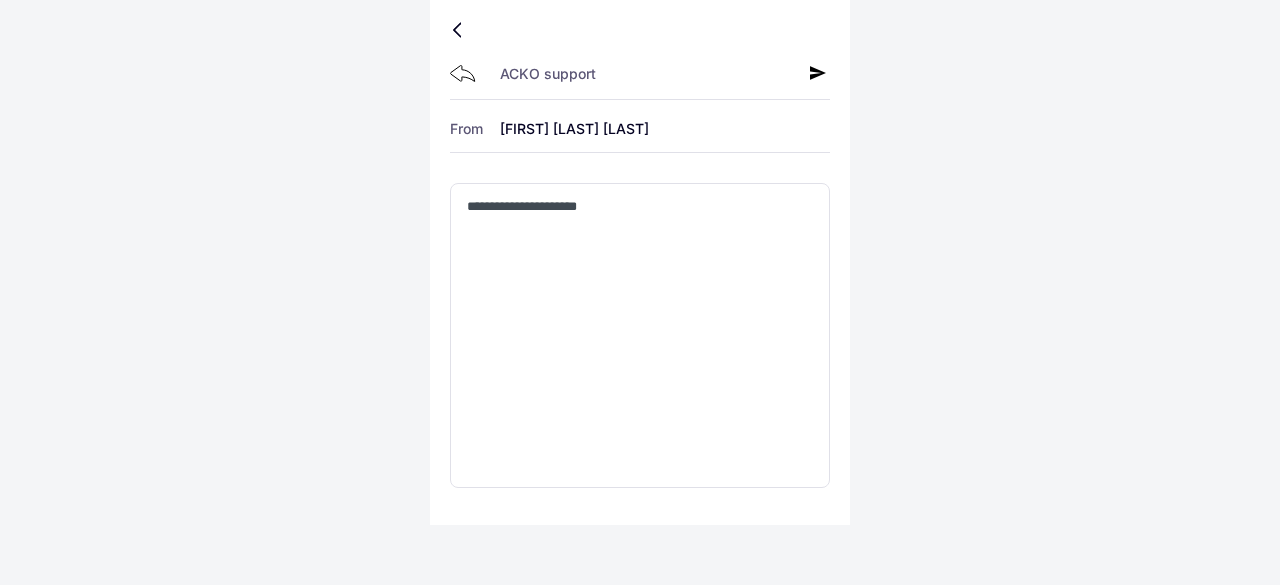 click on "ACKO support" at bounding box center [640, 75] 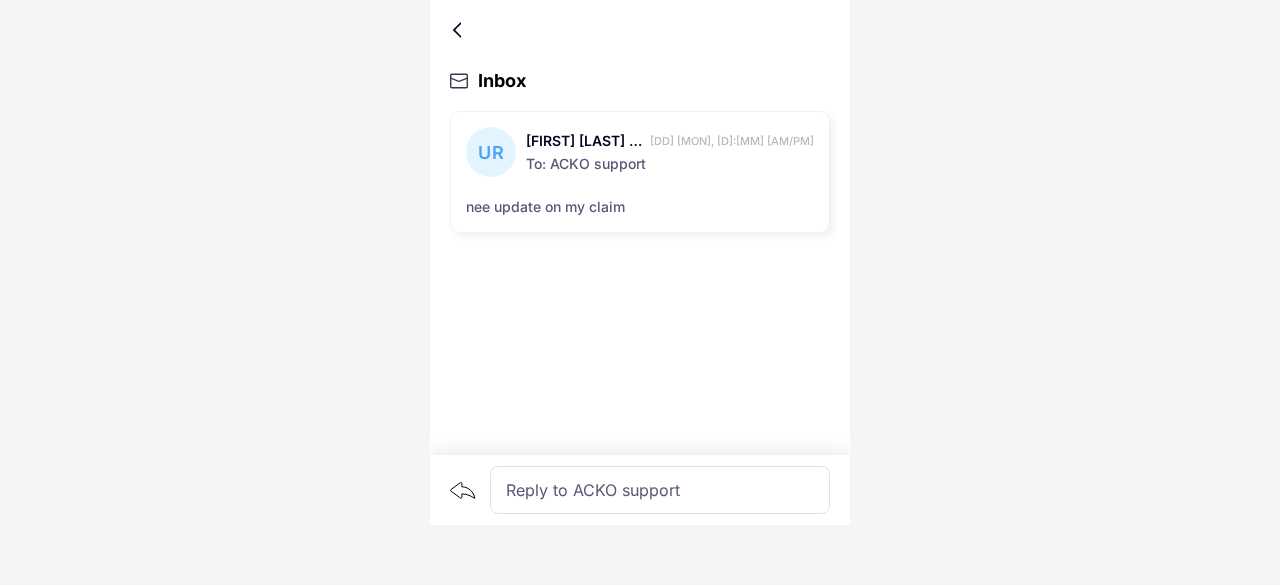 click at bounding box center [461, 30] 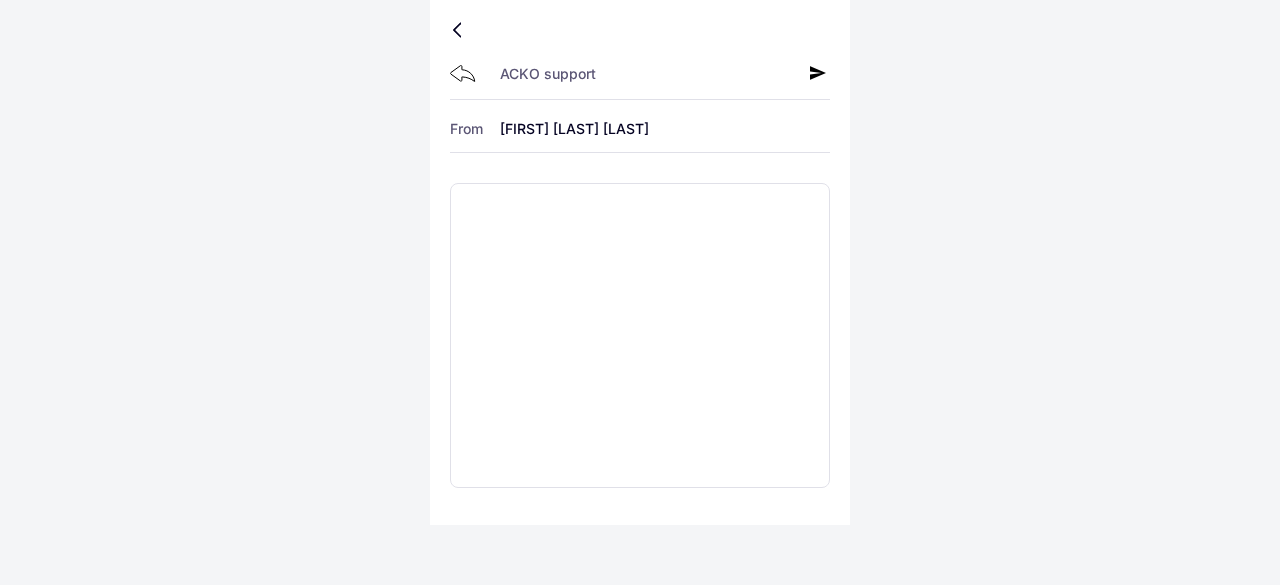 click at bounding box center [461, 30] 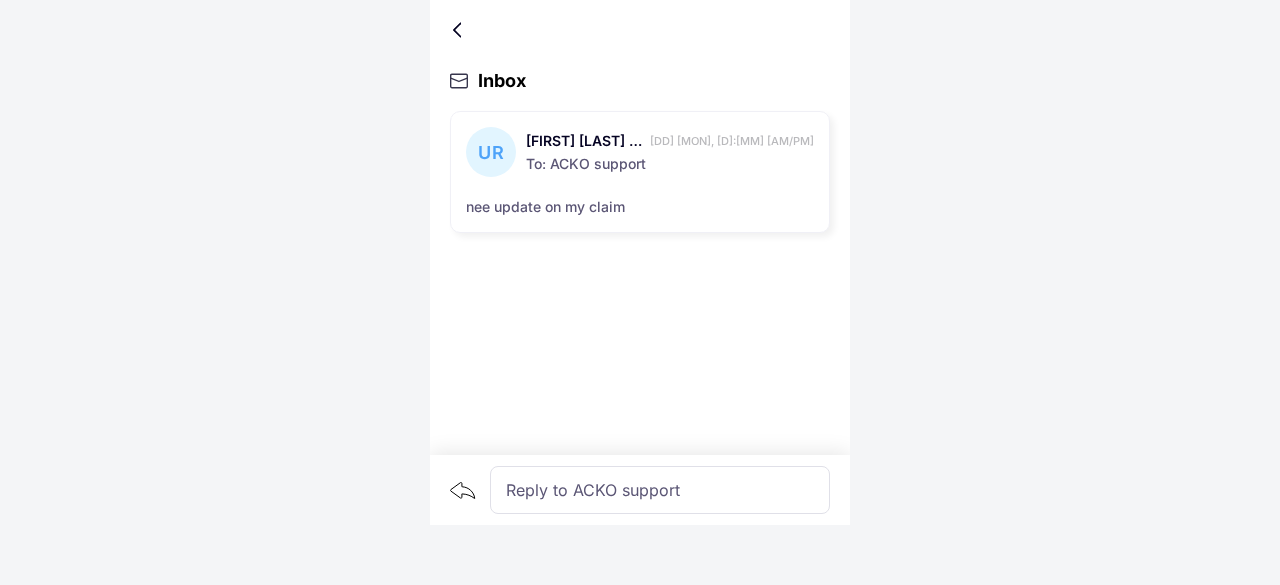 click at bounding box center (461, 30) 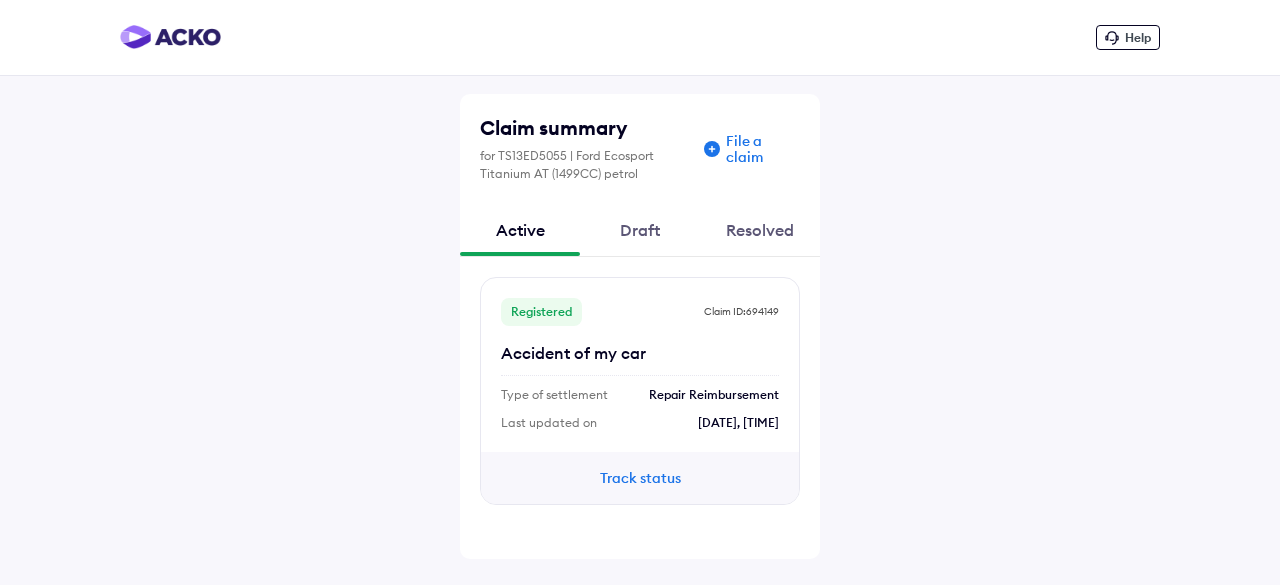 scroll, scrollTop: 0, scrollLeft: 0, axis: both 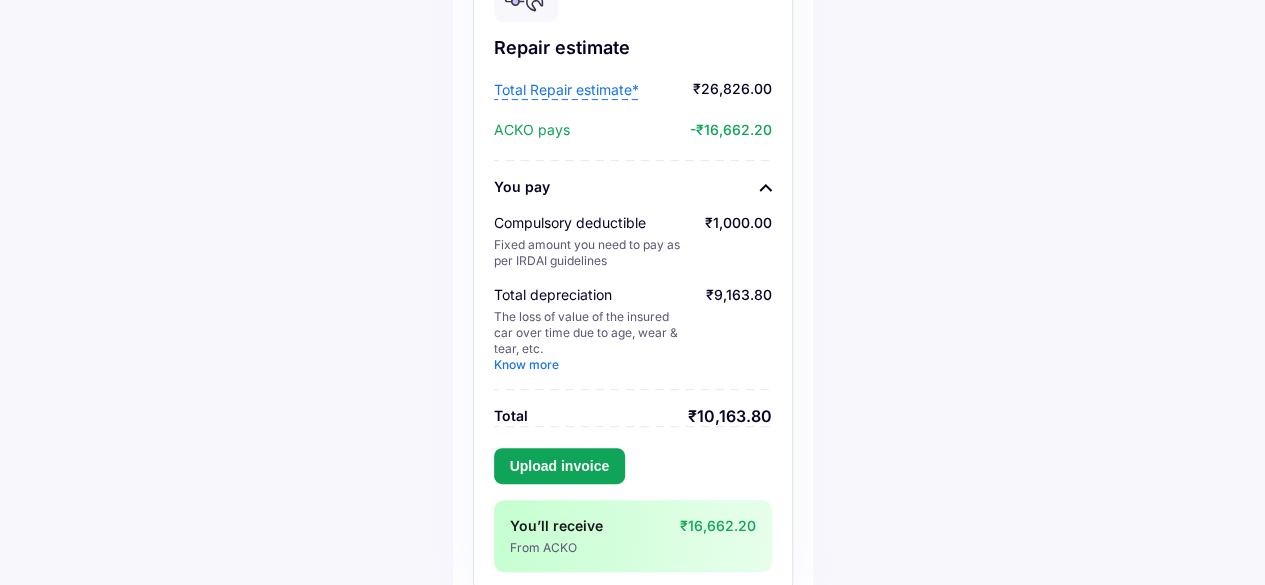 click on "₹10,163.80" at bounding box center (730, 416) 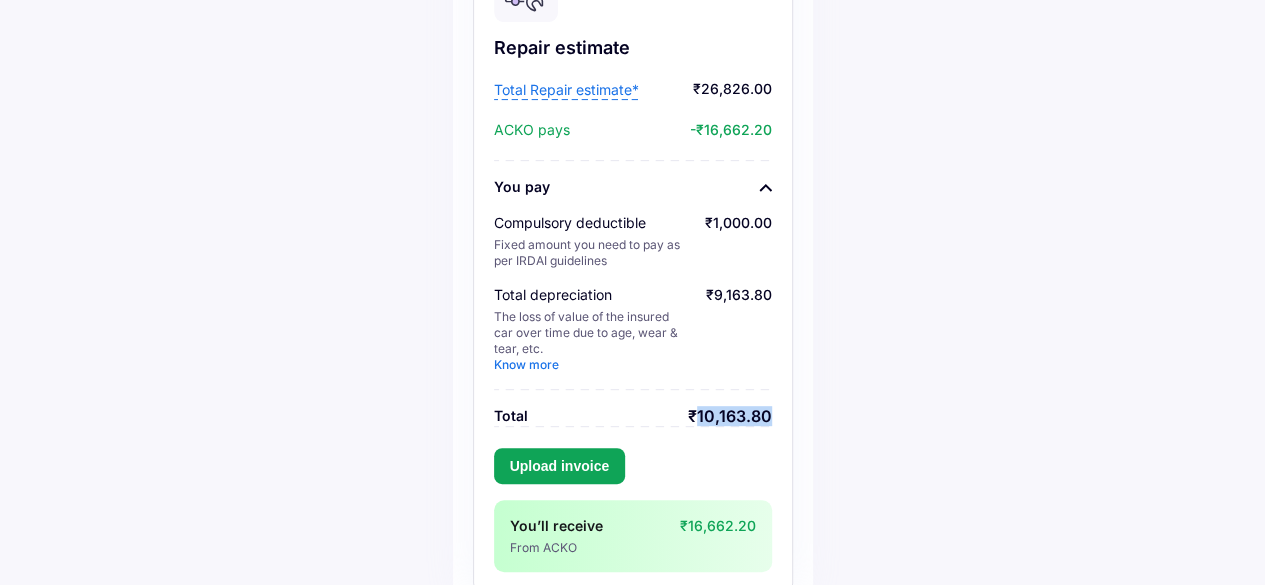 click on "₹10,163.80" at bounding box center (730, 416) 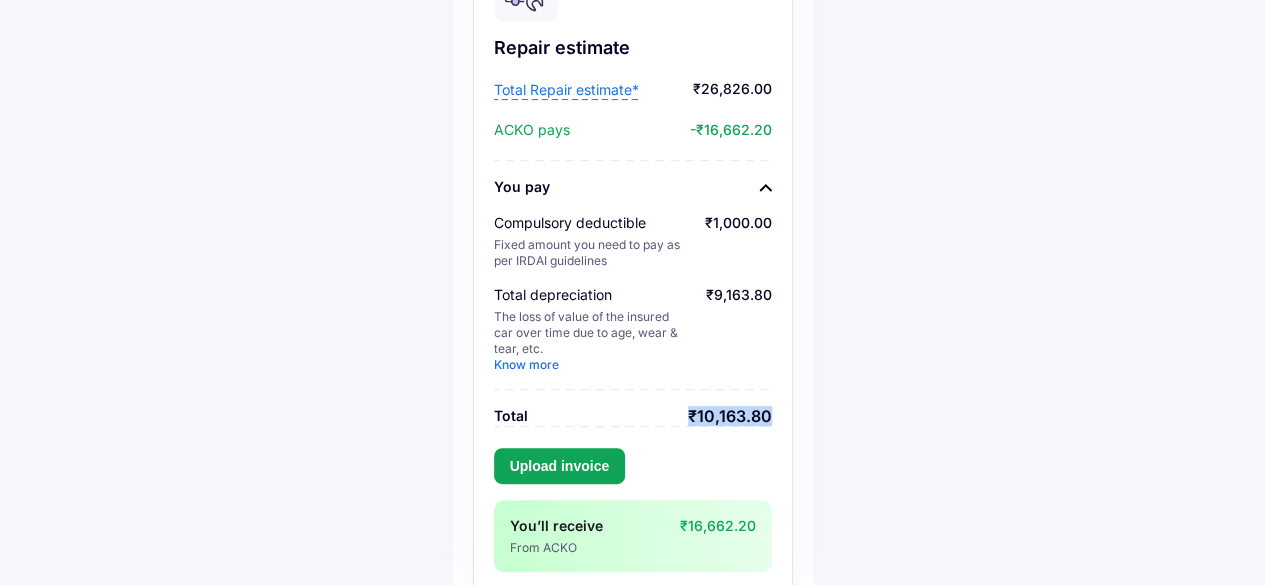 click on "₹10,163.80" at bounding box center (730, 416) 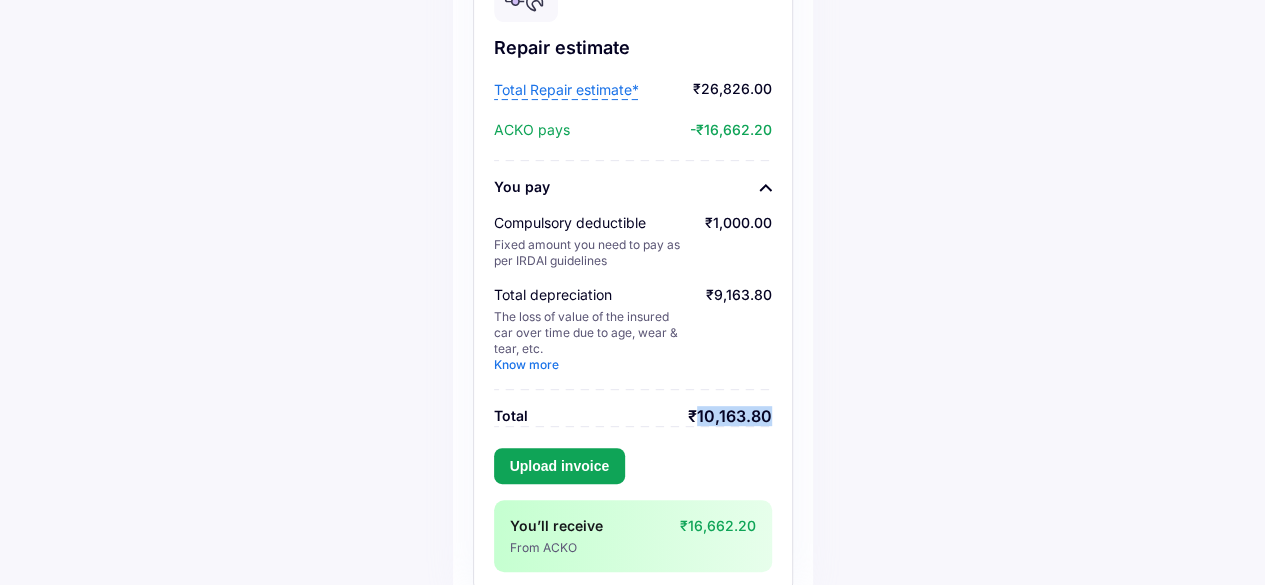click on "₹10,163.80" at bounding box center (730, 416) 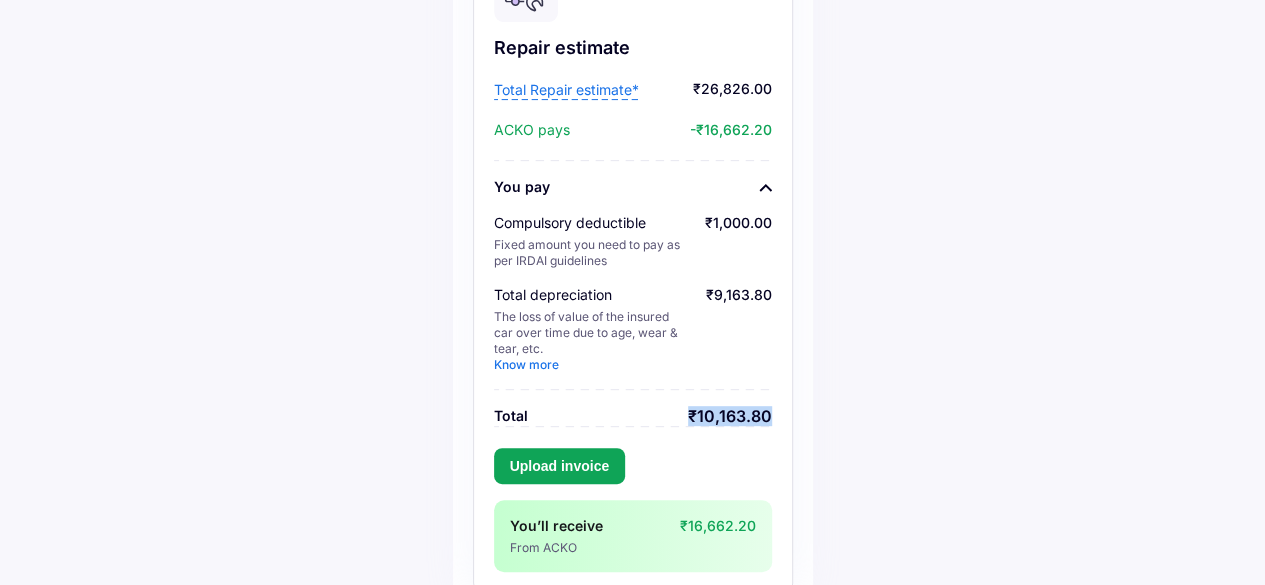 click on "₹10,163.80" at bounding box center [730, 416] 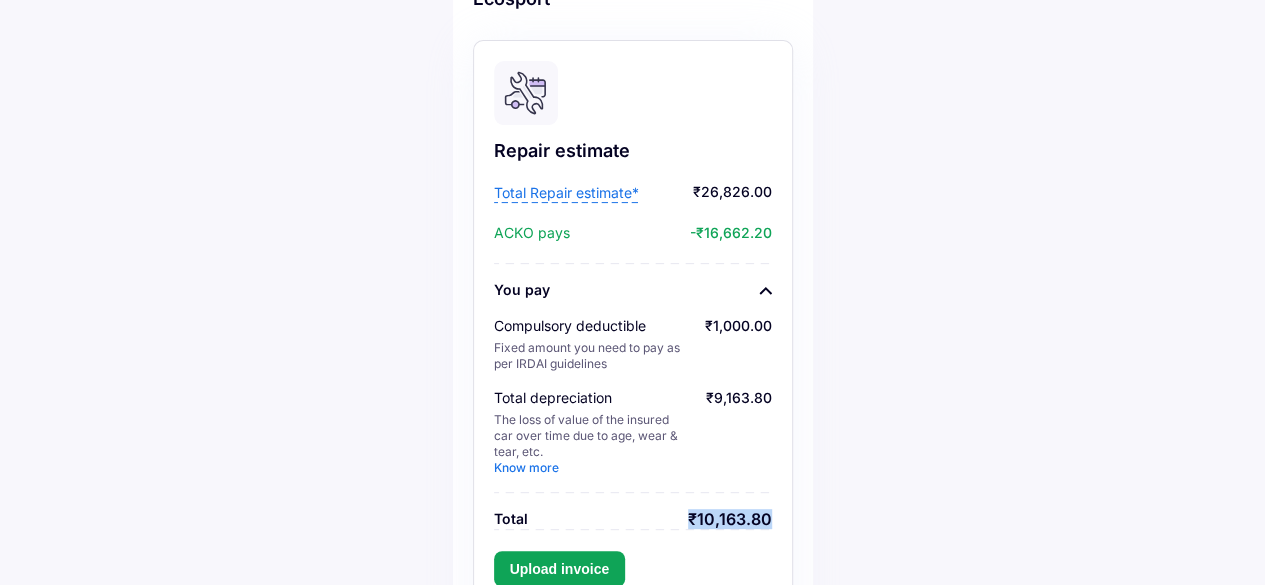 scroll, scrollTop: 154, scrollLeft: 0, axis: vertical 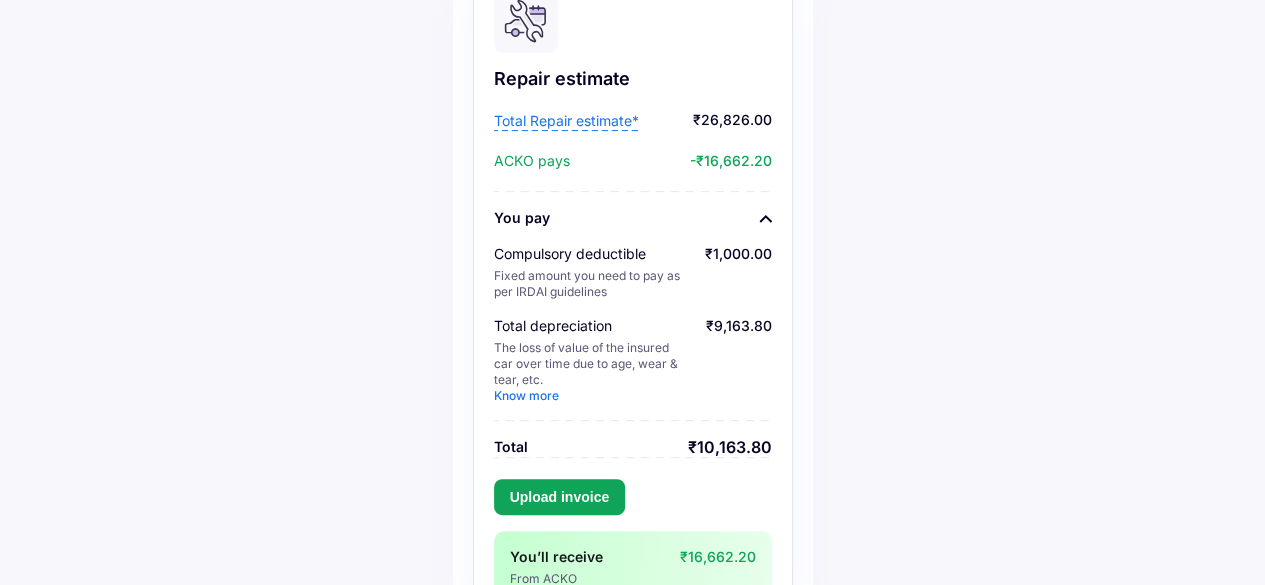 click on "₹9,163.80" at bounding box center (739, 360) 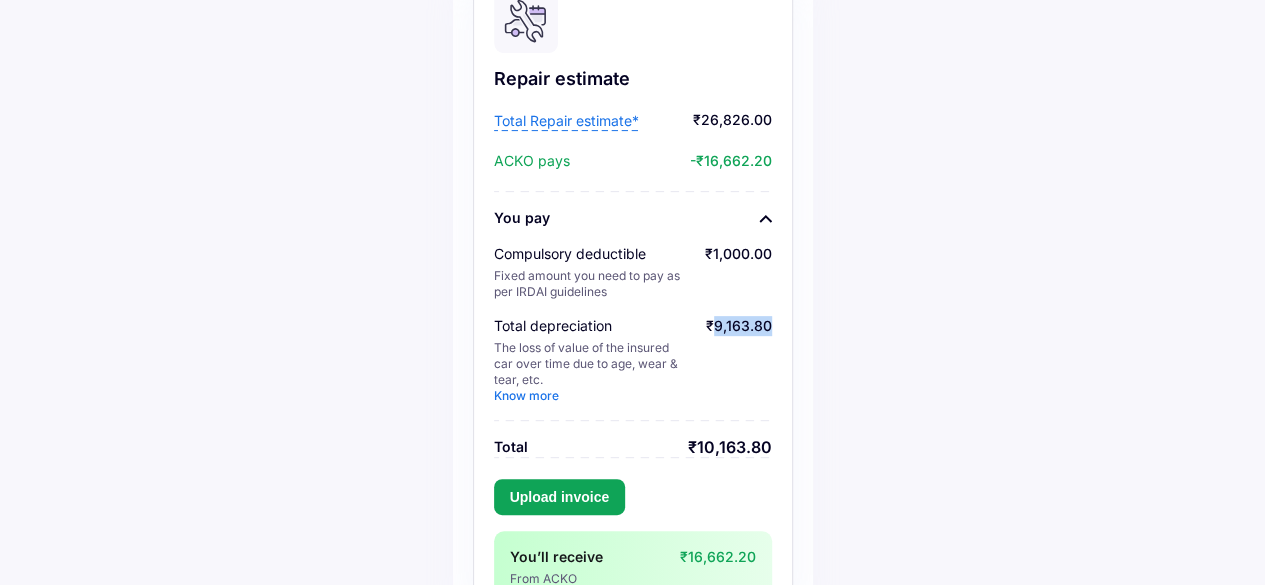 click on "₹9,163.80" at bounding box center [739, 360] 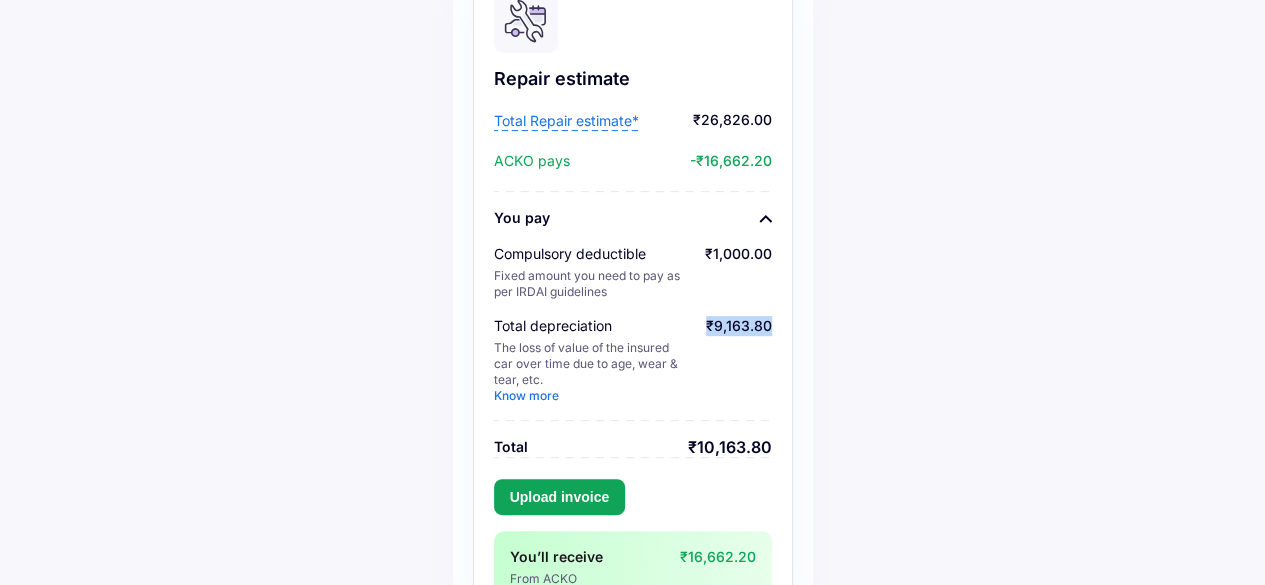 click on "₹9,163.80" at bounding box center (739, 360) 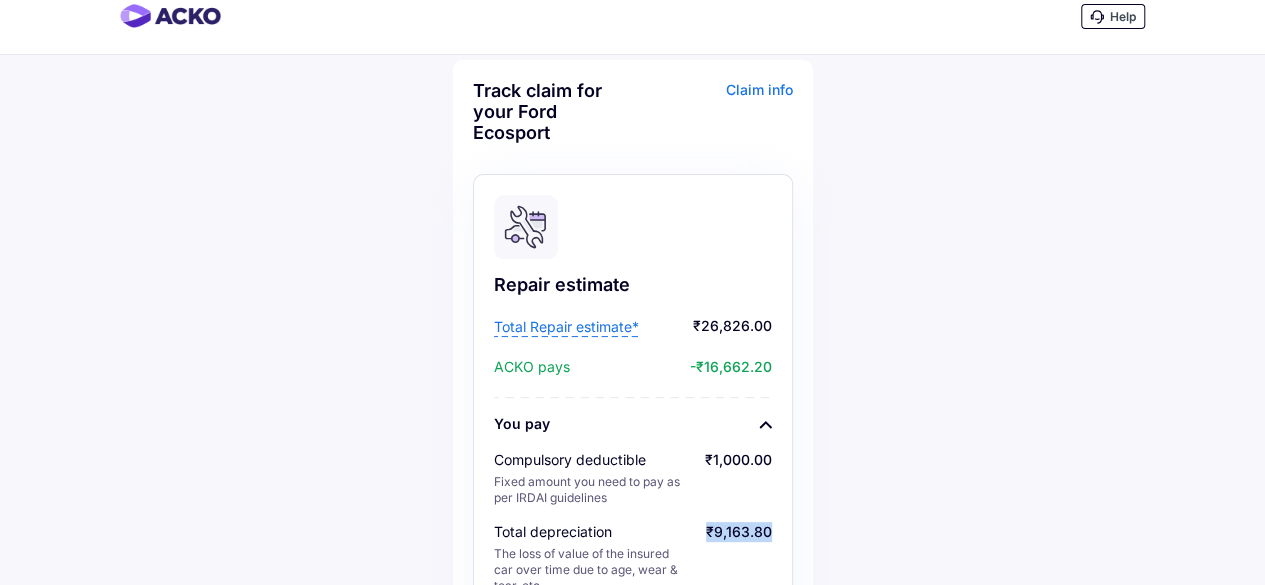 scroll, scrollTop: 0, scrollLeft: 0, axis: both 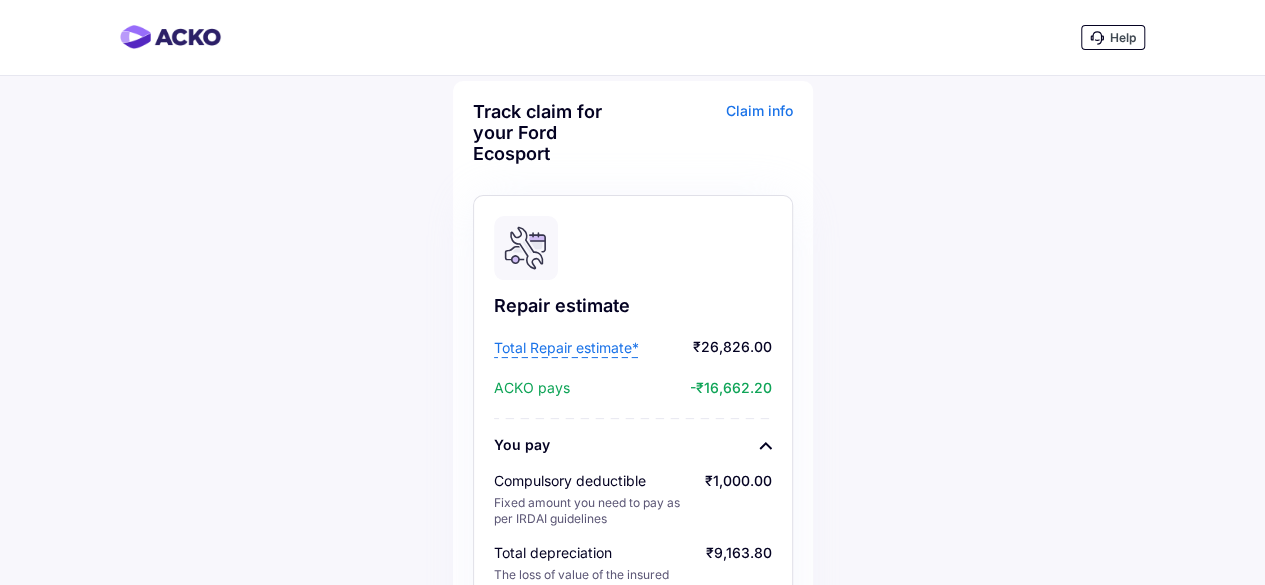 click on "₹26,826.00" at bounding box center (708, 348) 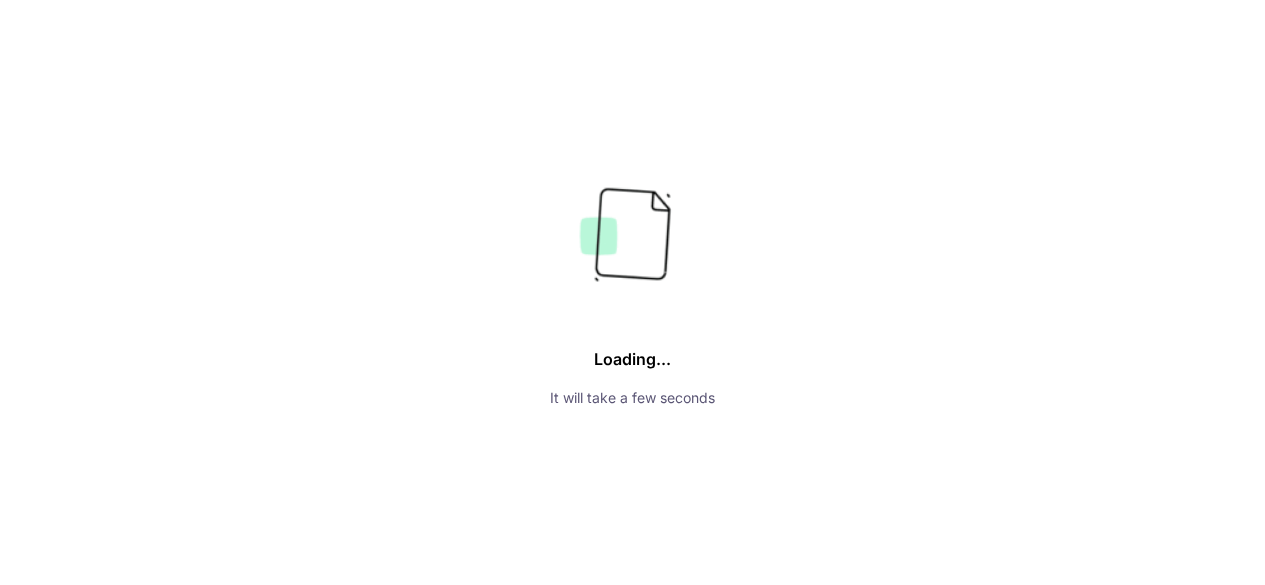 click on "₹26,826.00" at bounding box center [708, 348] 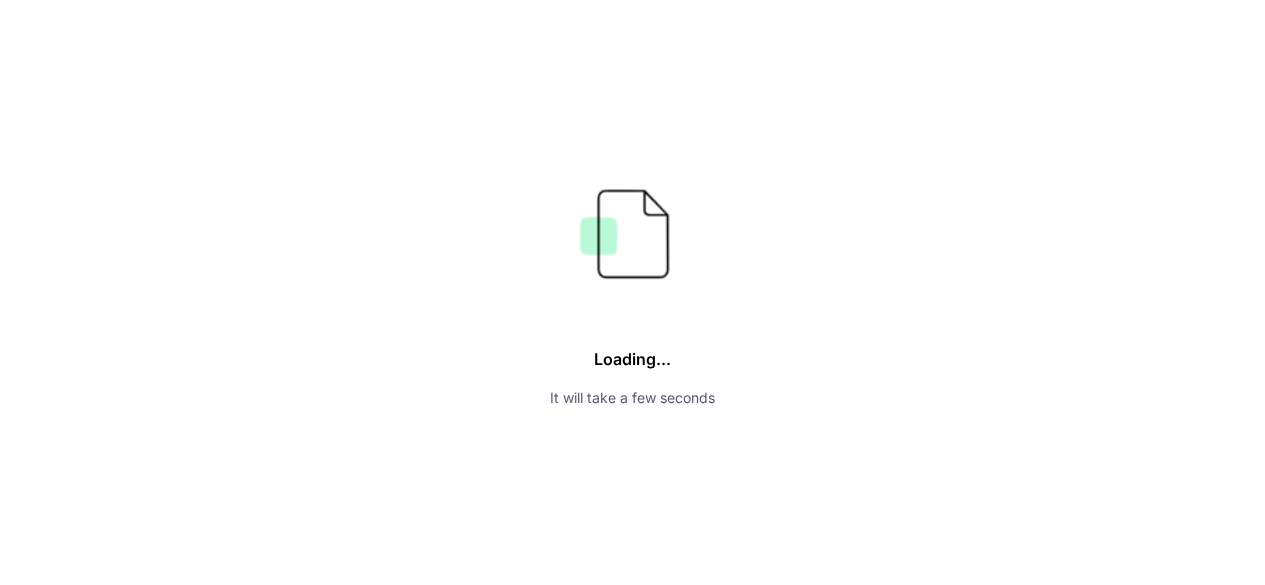 click on "₹26,826.00" at bounding box center (708, 348) 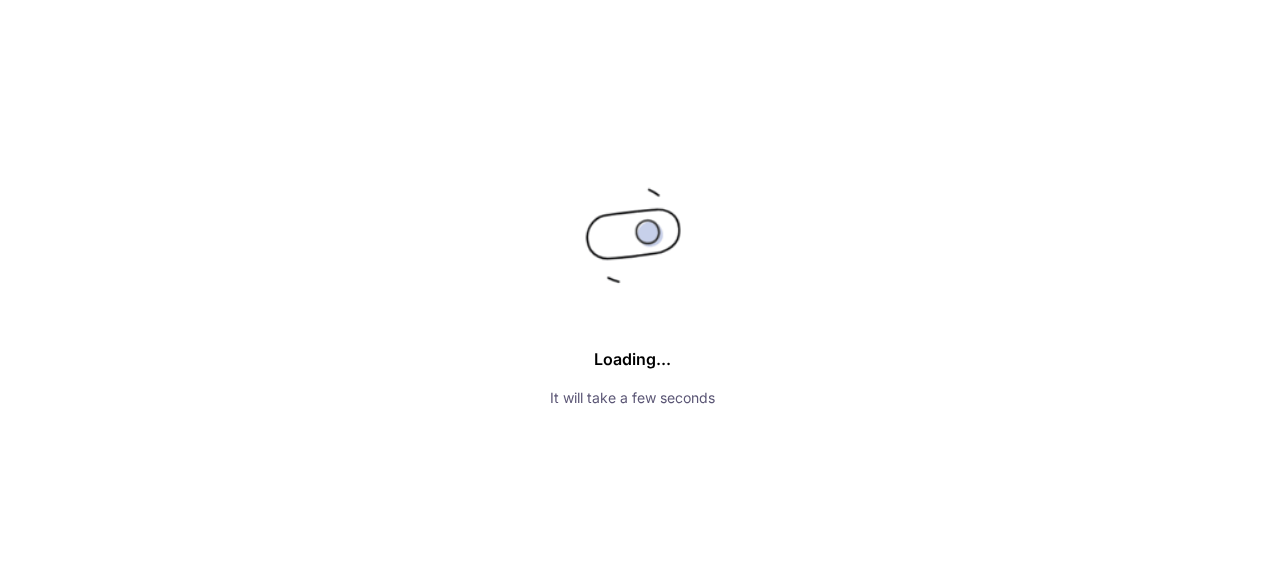 click on "₹26,826.00" at bounding box center (708, 348) 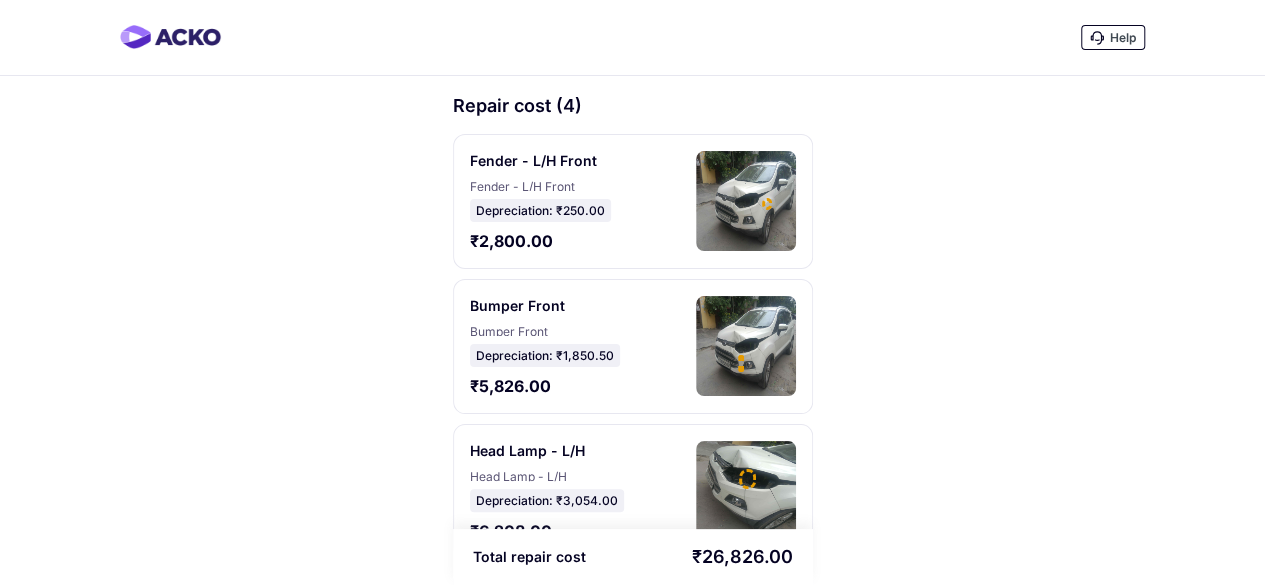 scroll, scrollTop: 194, scrollLeft: 0, axis: vertical 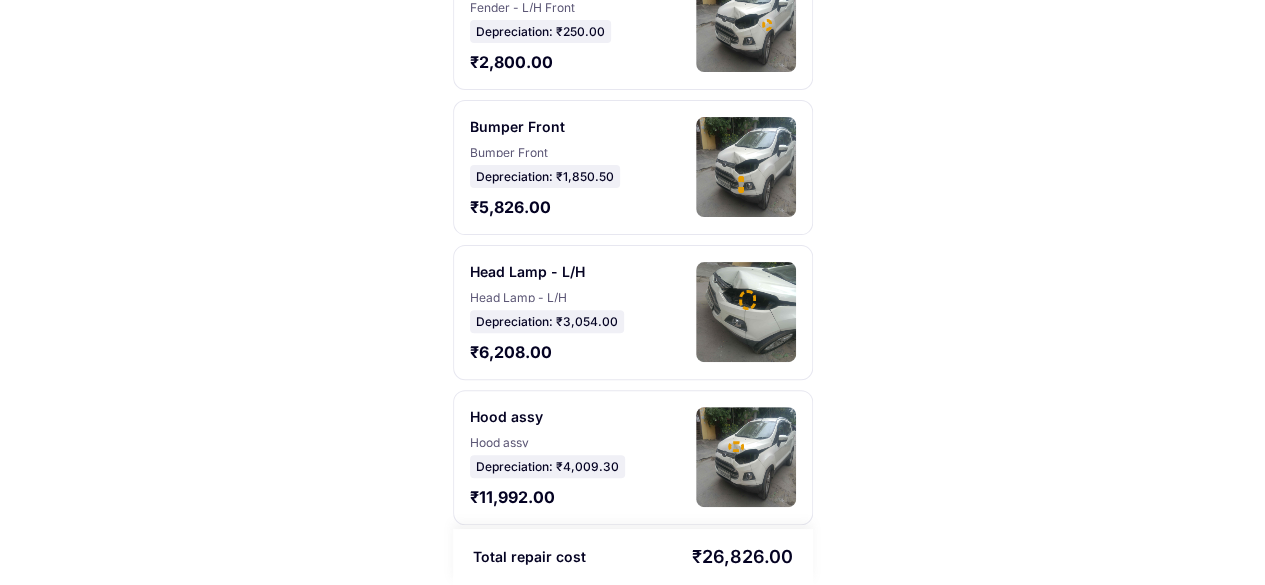 click on "Head Lamp - L/H" at bounding box center (527, 272) 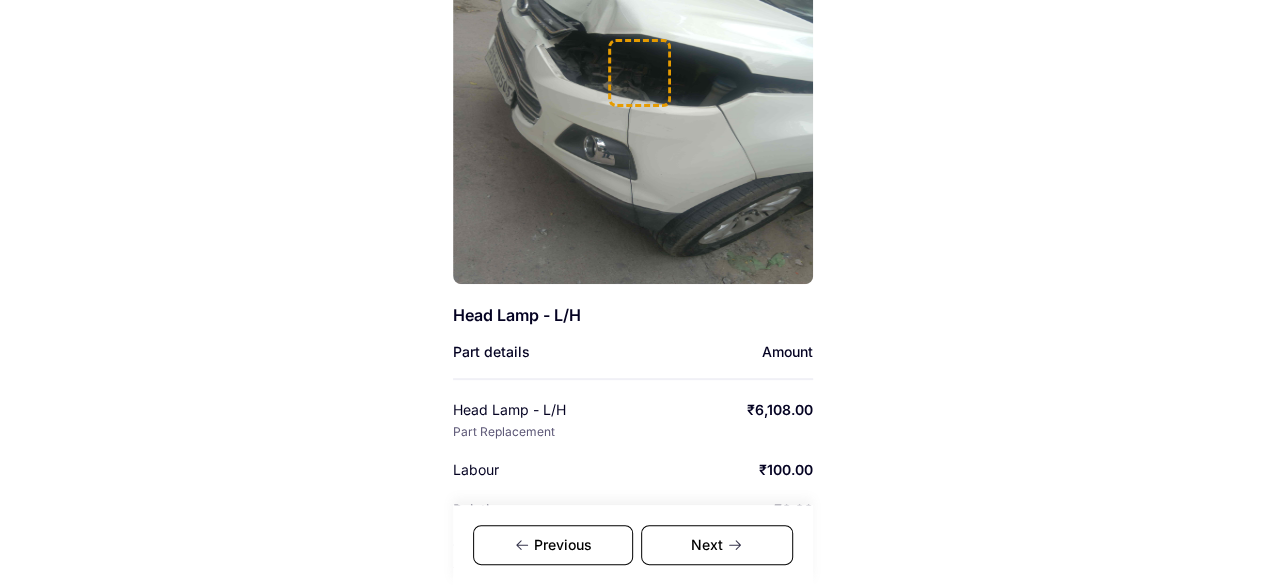 click at bounding box center [633, 114] 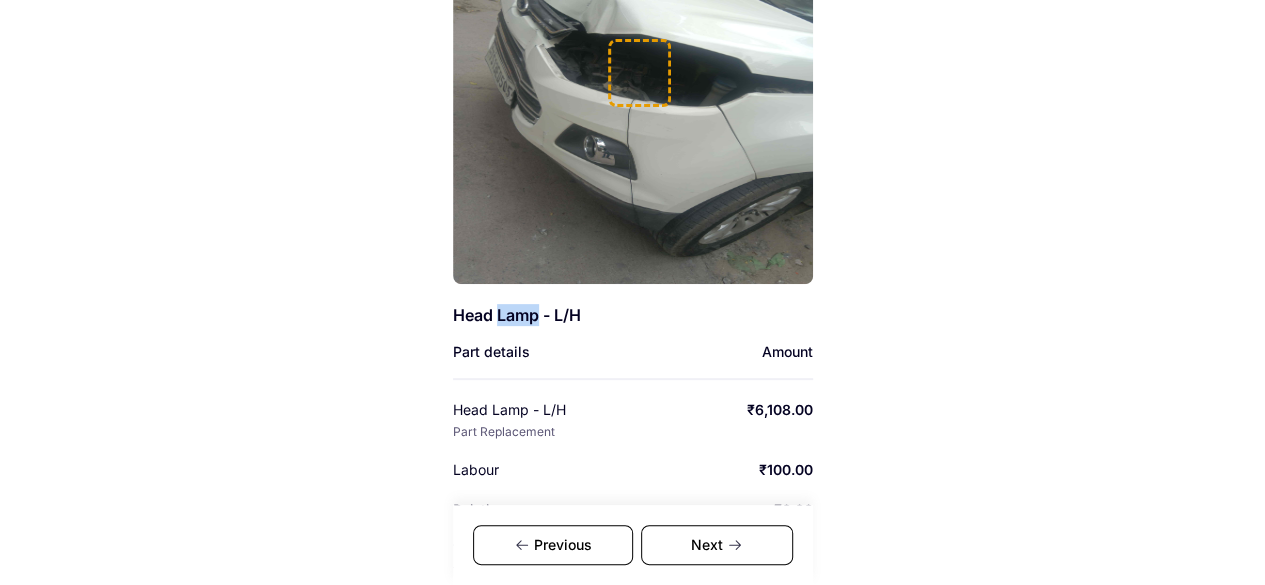 click on "Head Lamp - L/H" at bounding box center [573, 315] 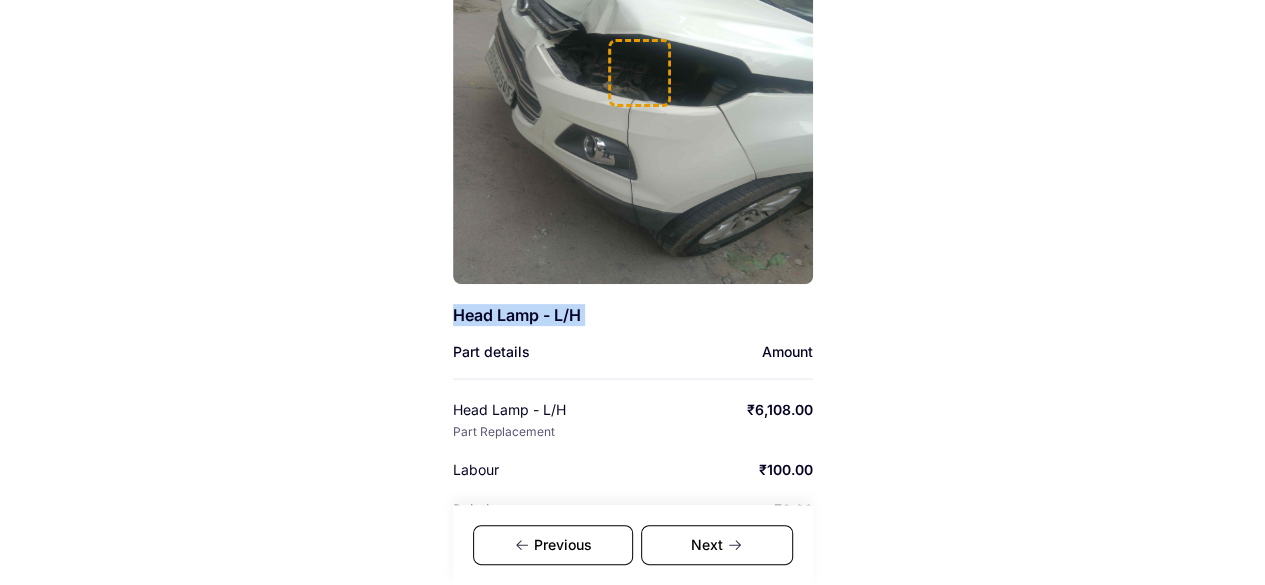 click on "Head Lamp - L/H" at bounding box center (573, 315) 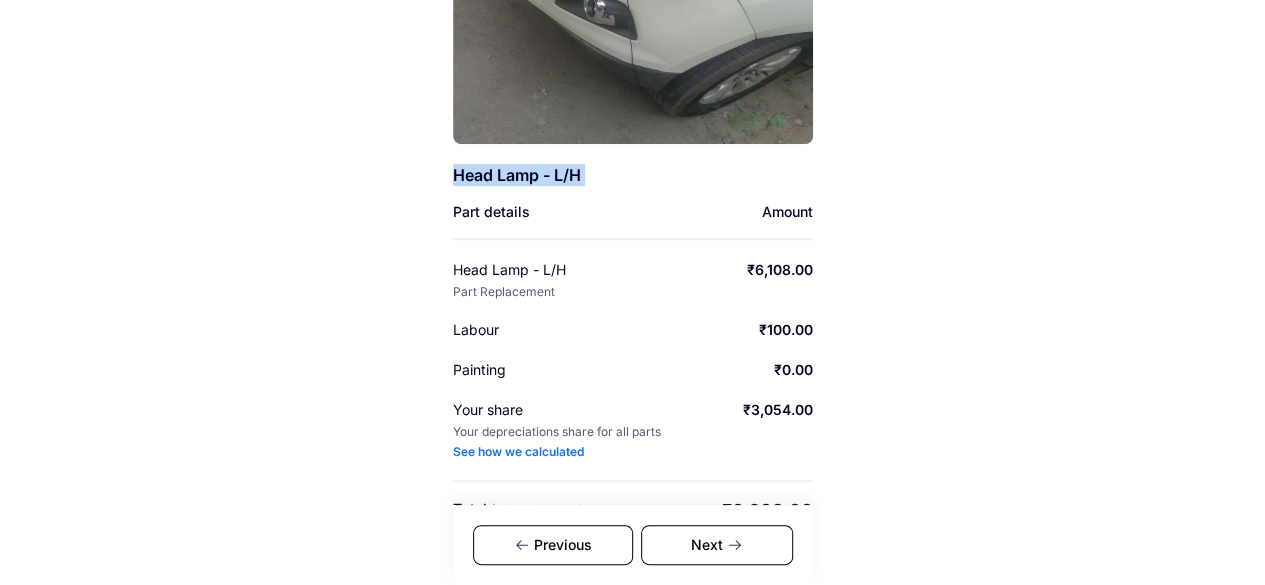 scroll, scrollTop: 369, scrollLeft: 0, axis: vertical 